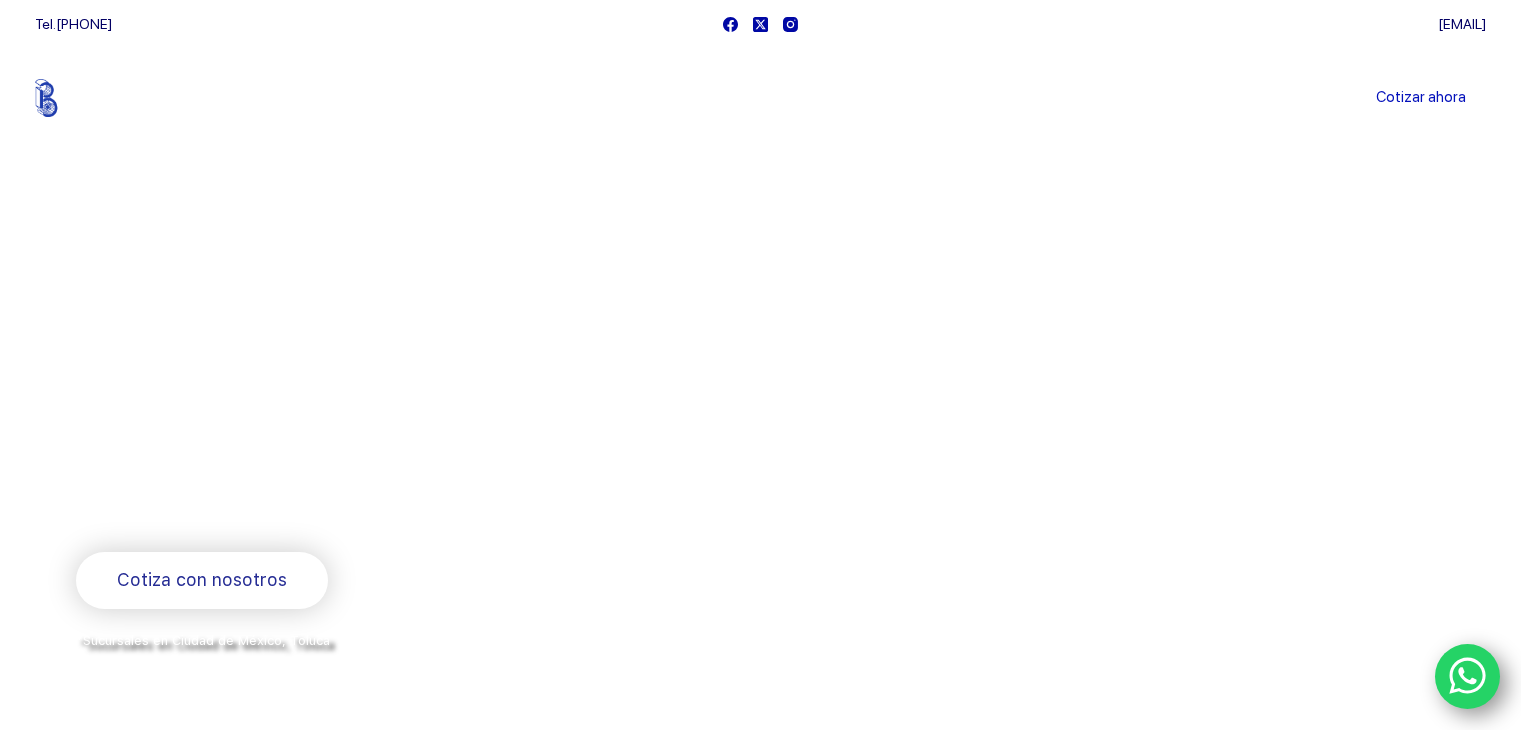 scroll, scrollTop: 0, scrollLeft: 0, axis: both 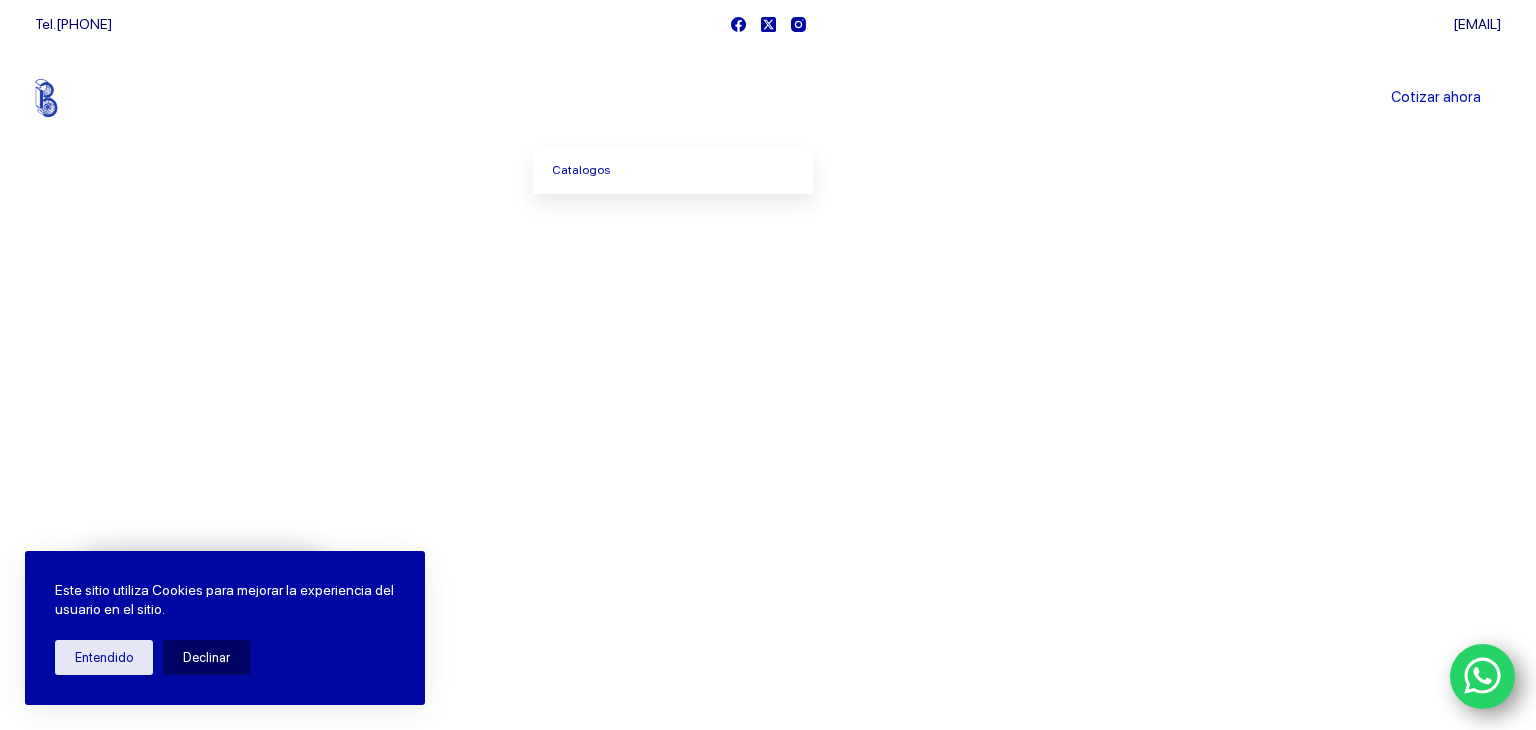 click 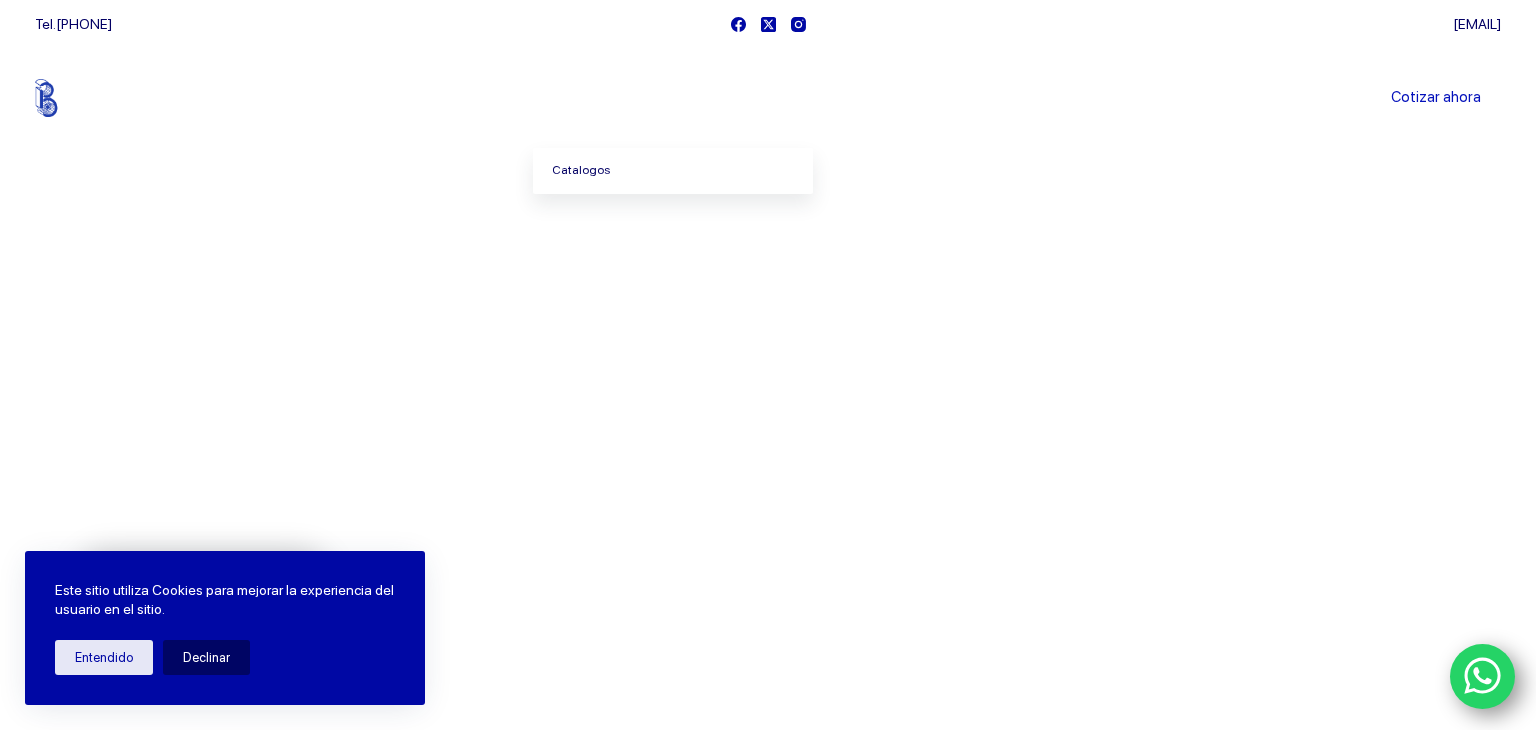 click on "Catalogos" at bounding box center (673, 171) 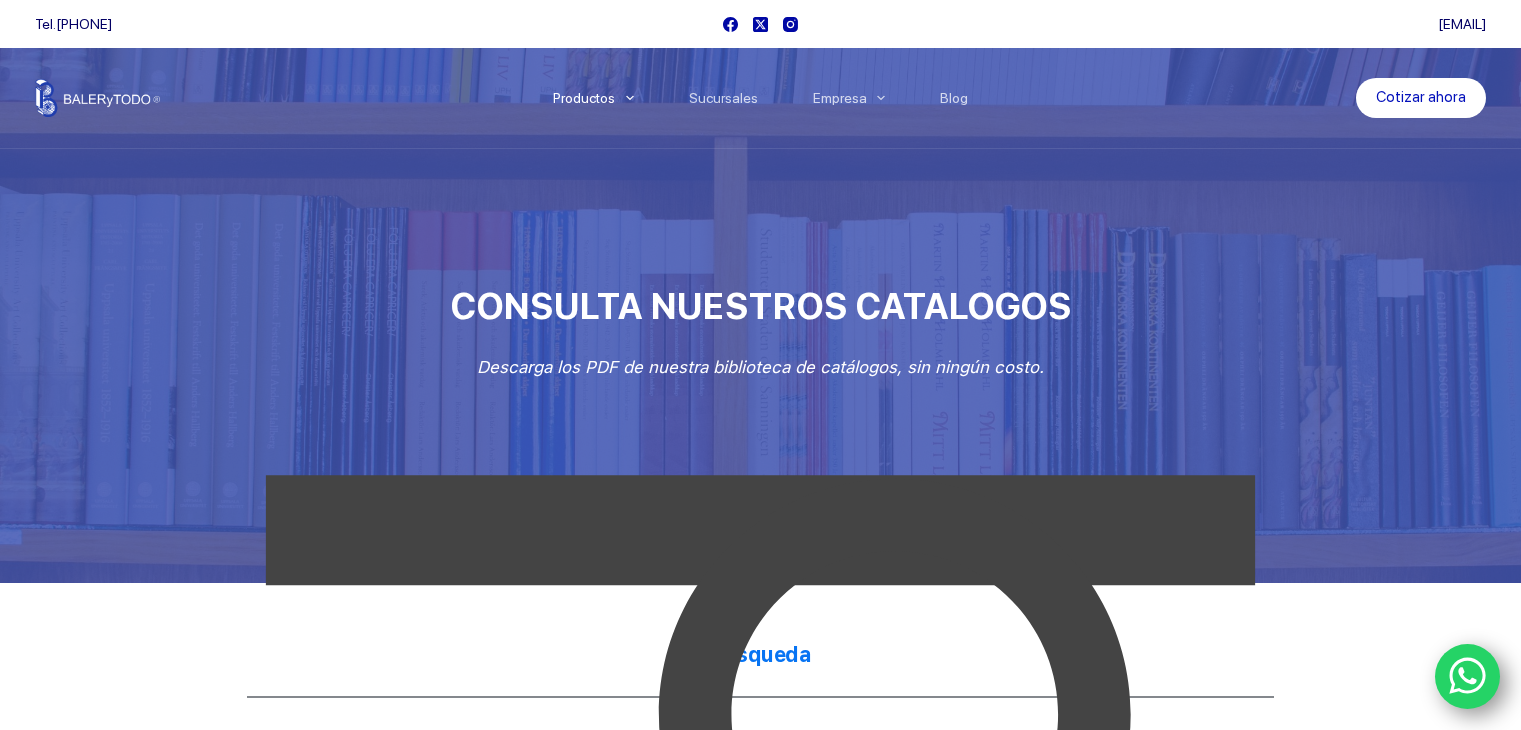 scroll, scrollTop: 0, scrollLeft: 0, axis: both 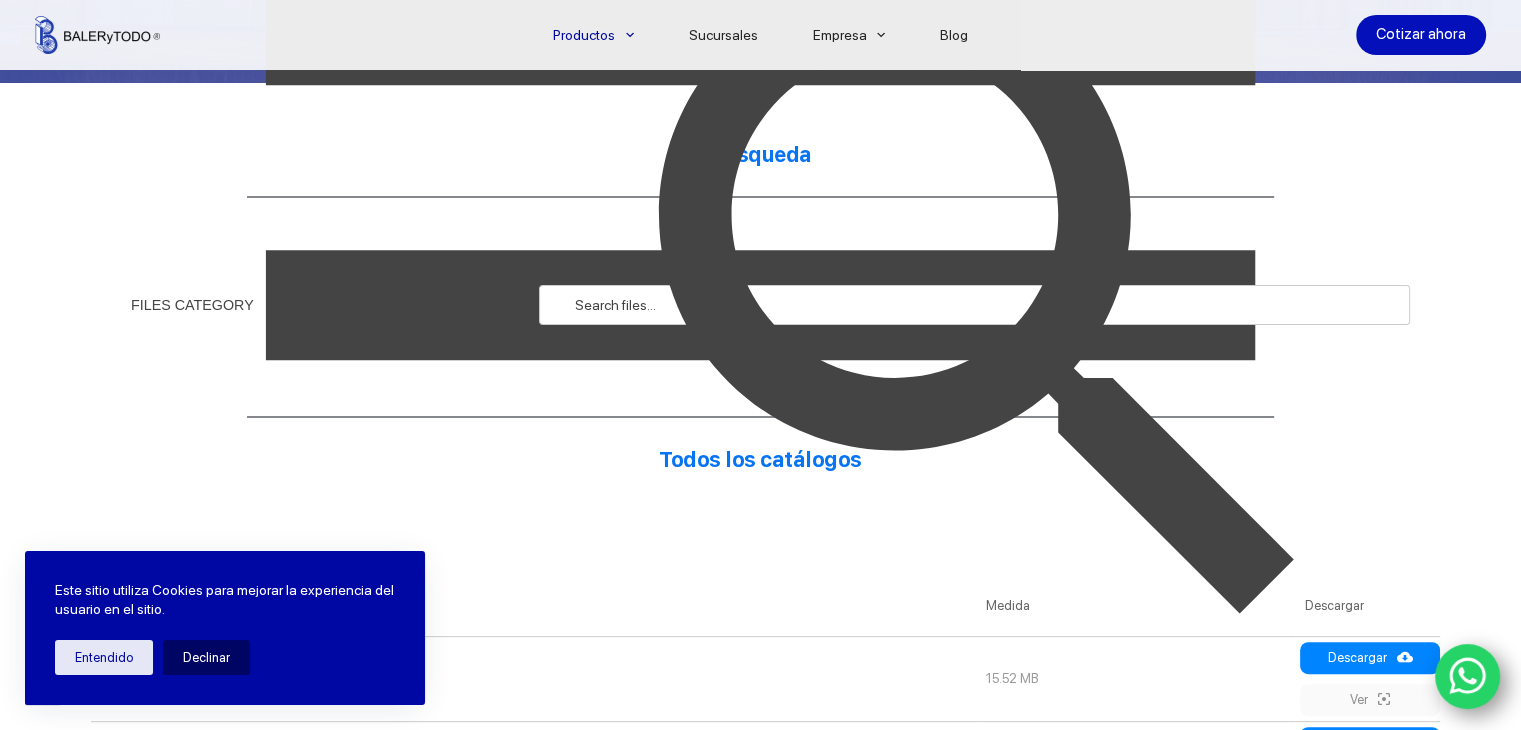 click at bounding box center [985, 305] 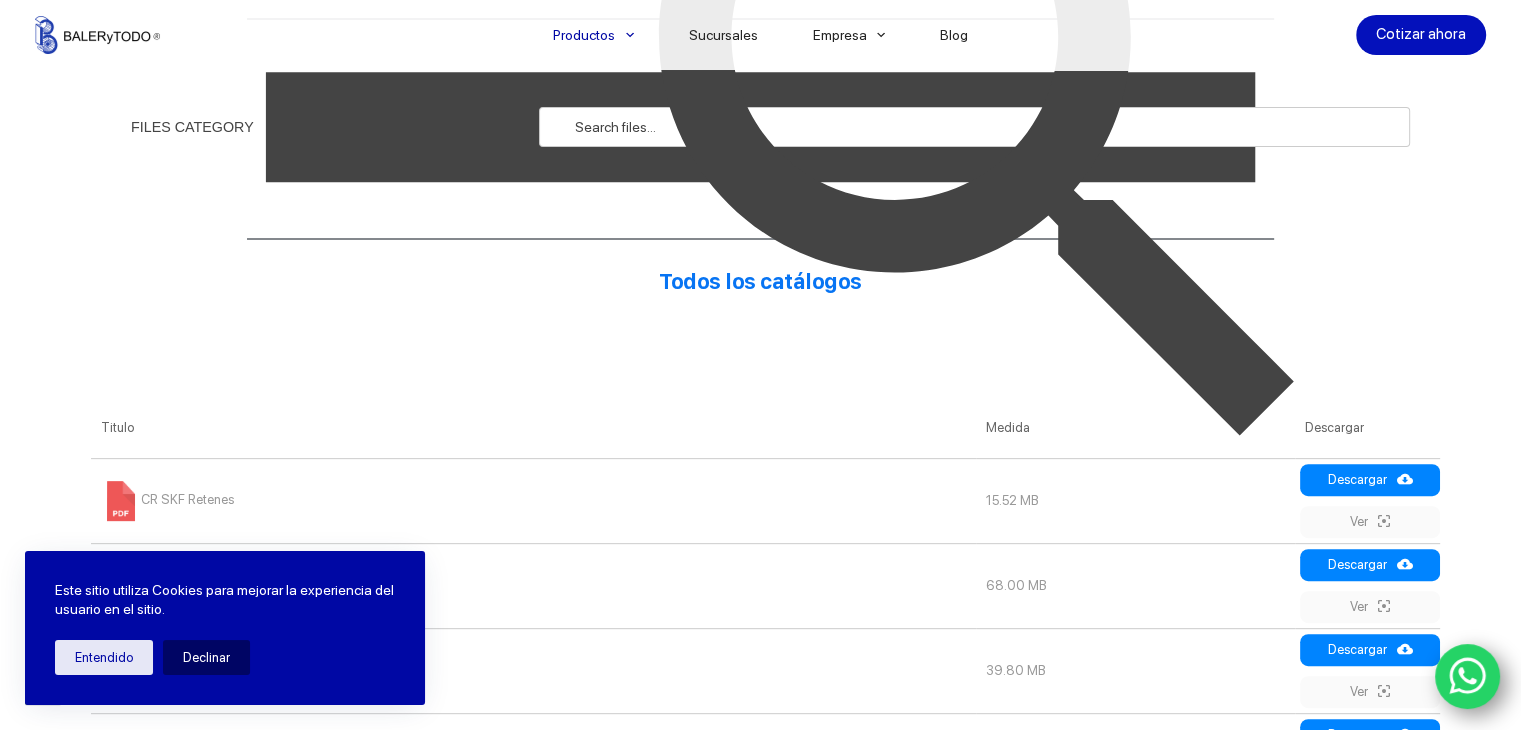 scroll, scrollTop: 644, scrollLeft: 0, axis: vertical 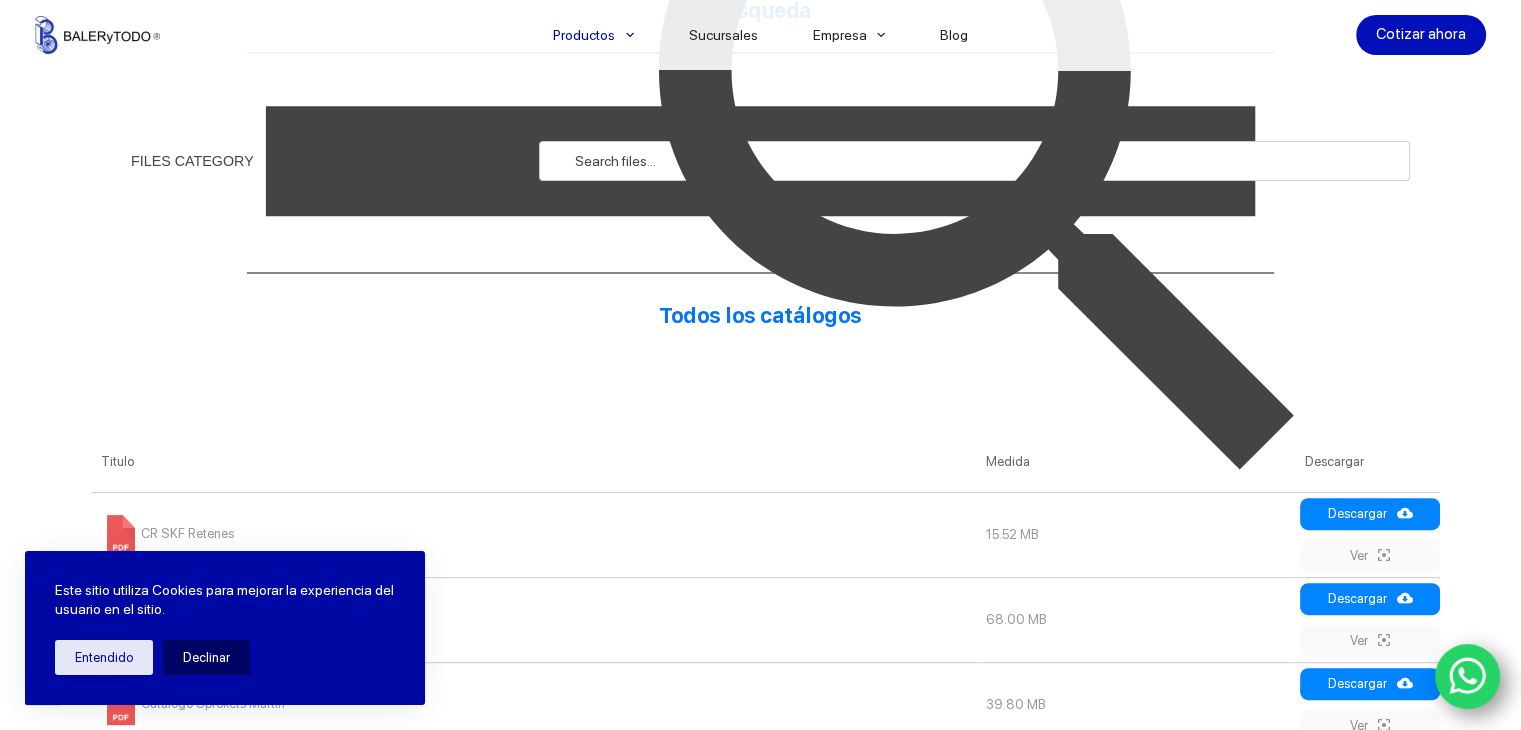 click at bounding box center (985, 161) 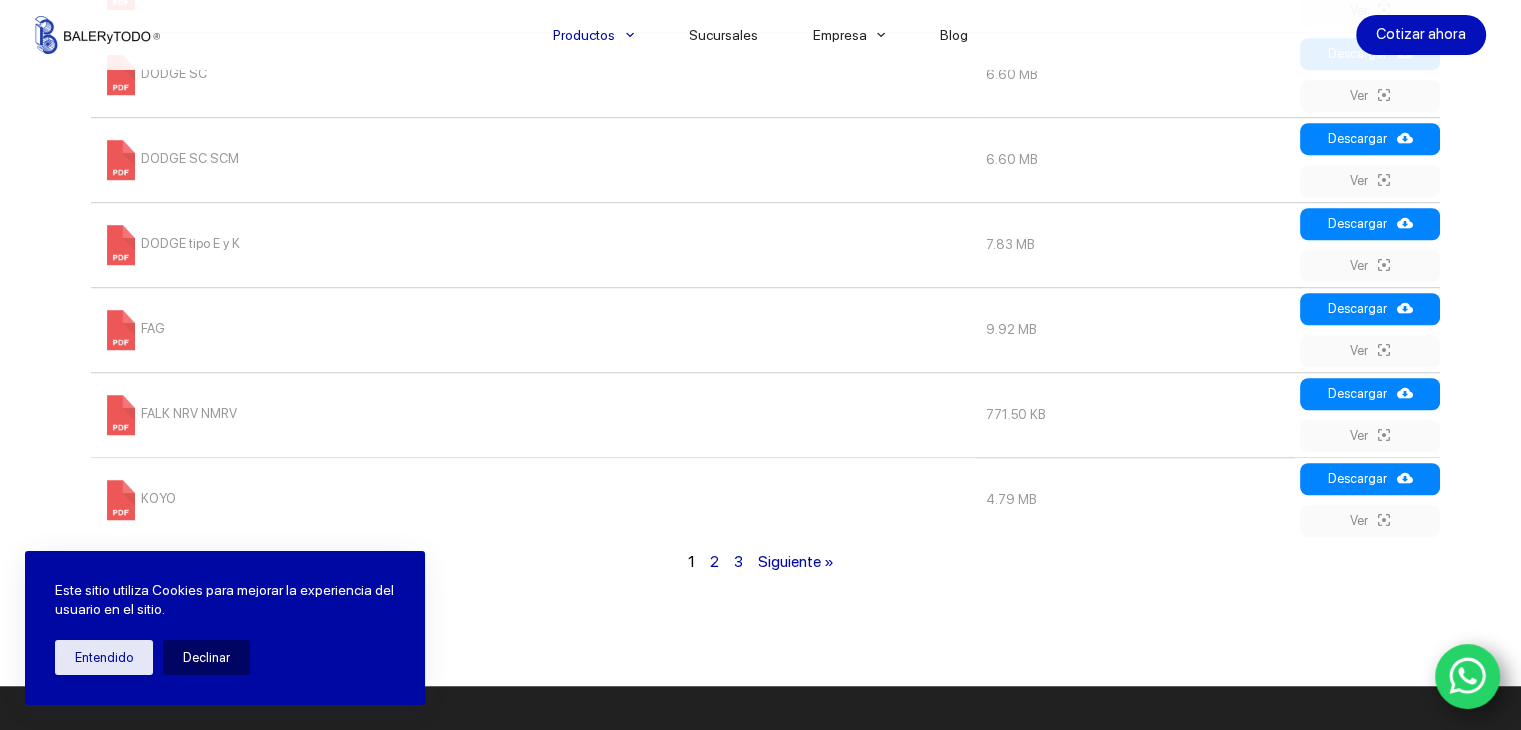 scroll, scrollTop: 1544, scrollLeft: 0, axis: vertical 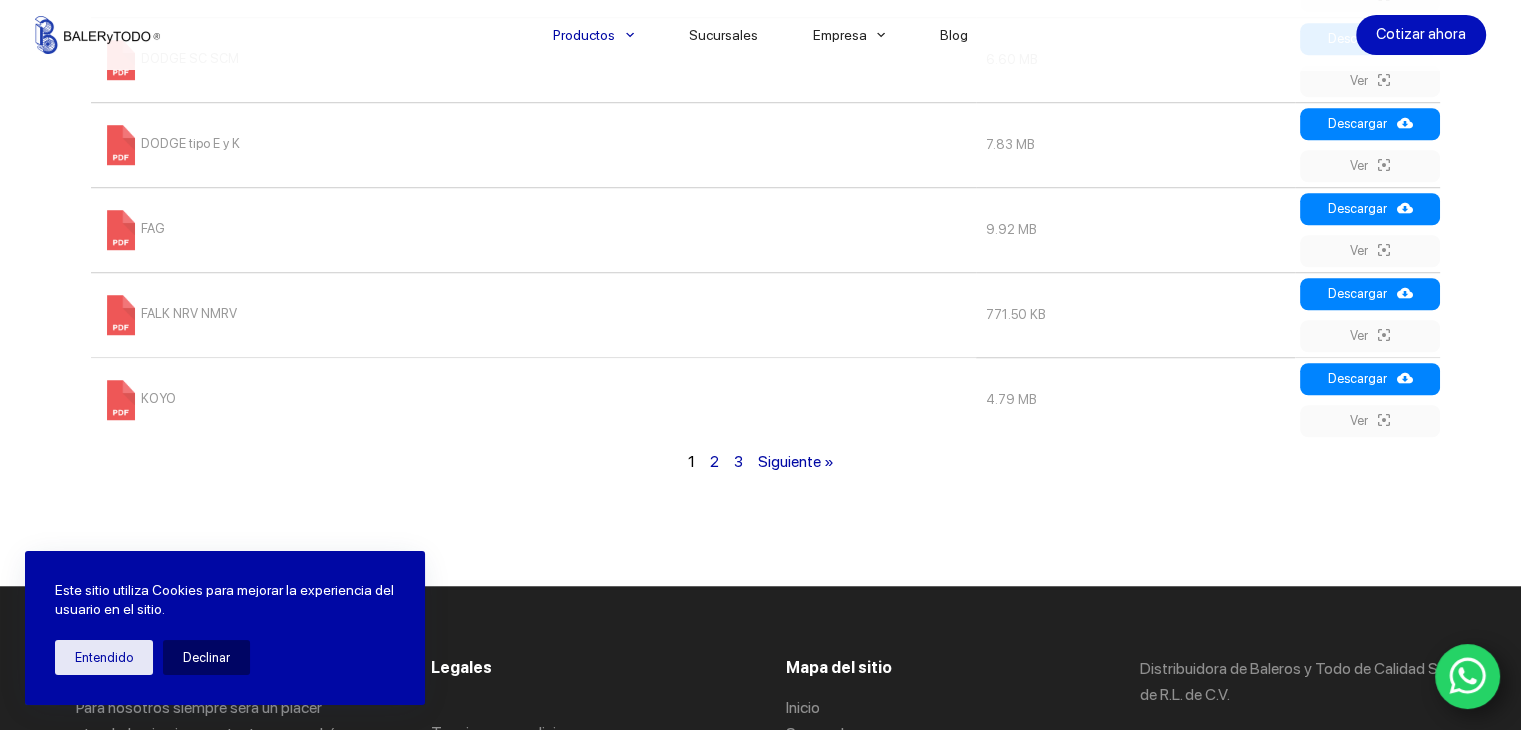 click on "Siguiente »" at bounding box center [795, 461] 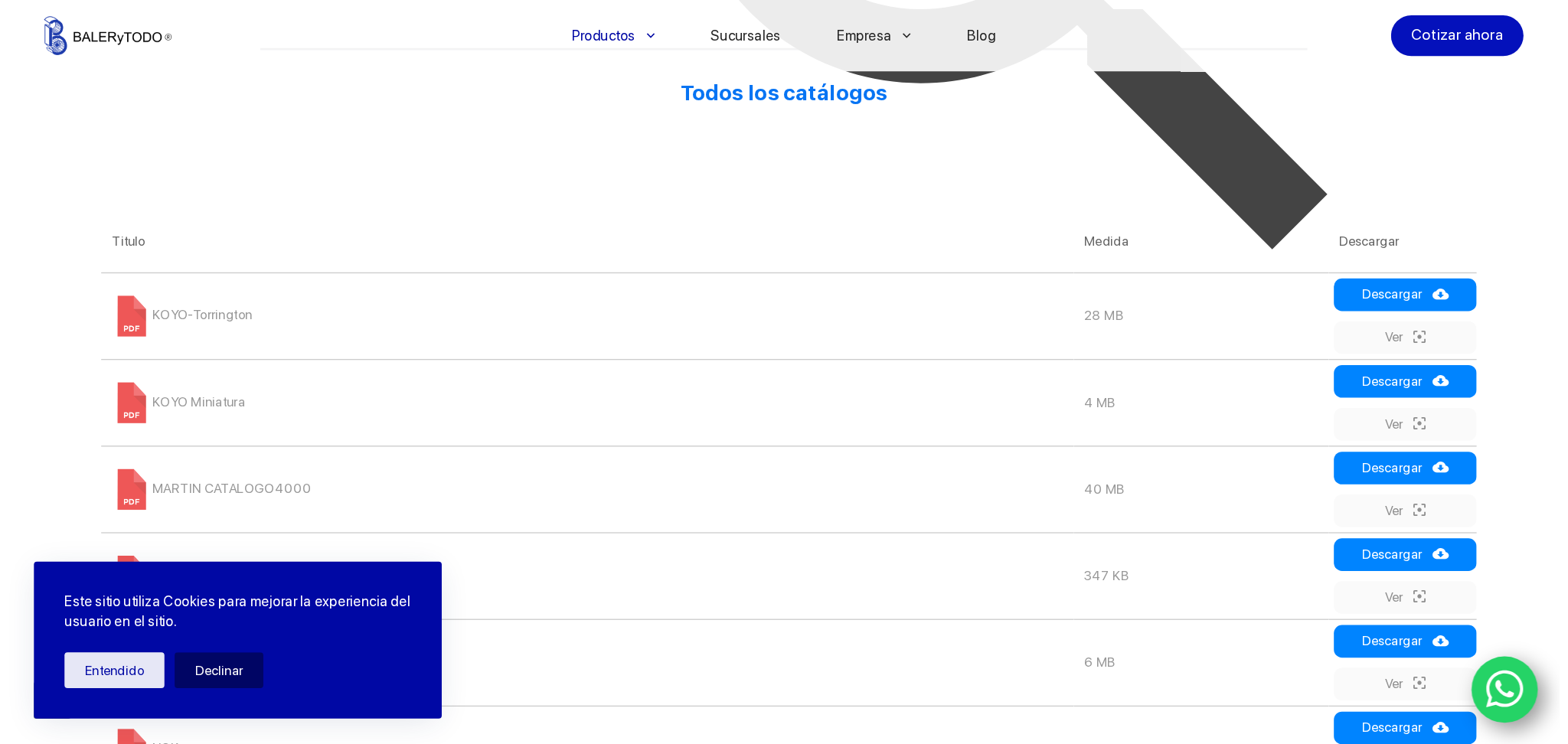 scroll, scrollTop: 776, scrollLeft: 0, axis: vertical 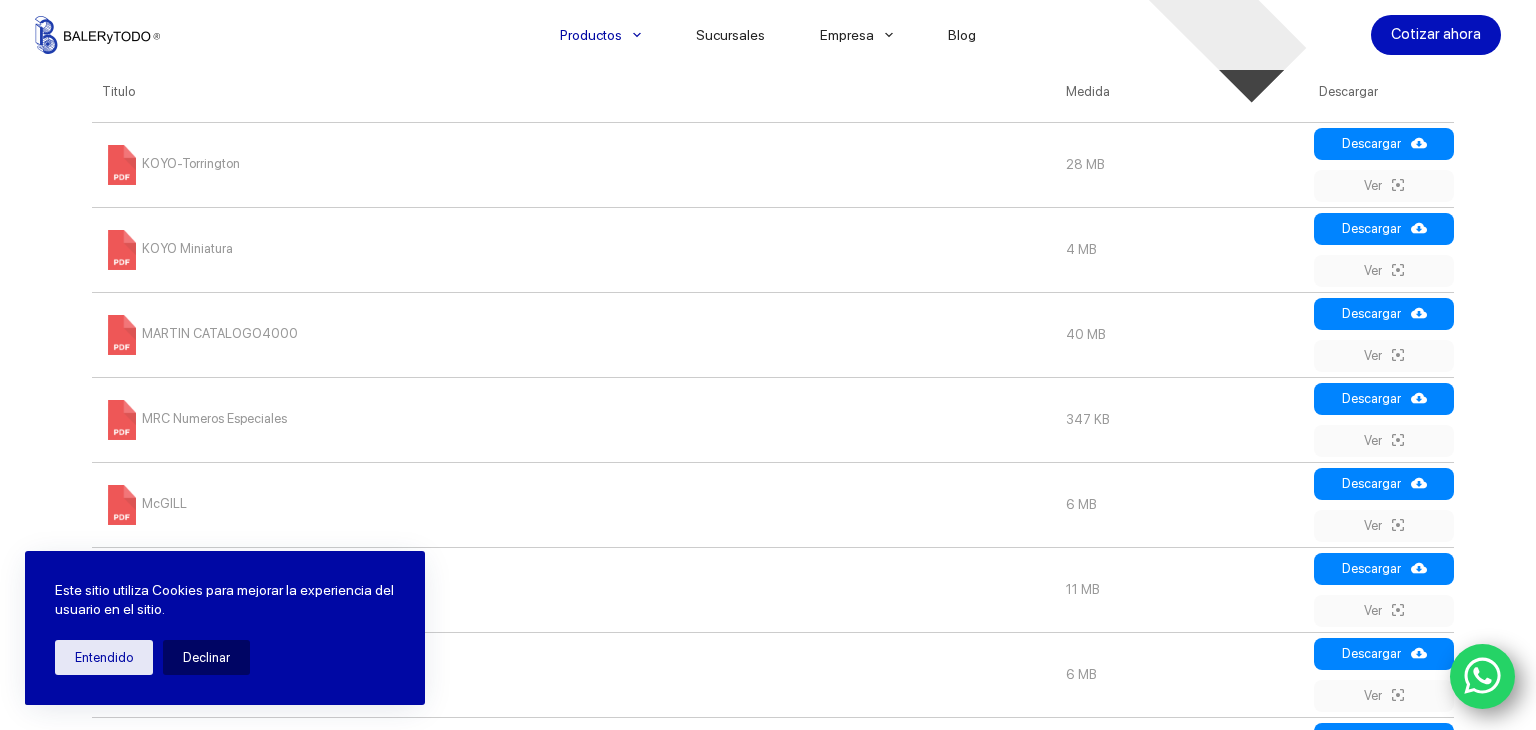 click on "Búsqueda
FILES CATEGORY
Buscar
Todos los catálogos                                                                                                  Medida   Descargar                                            Titulo Medida Descargar" at bounding box center [768, 342] 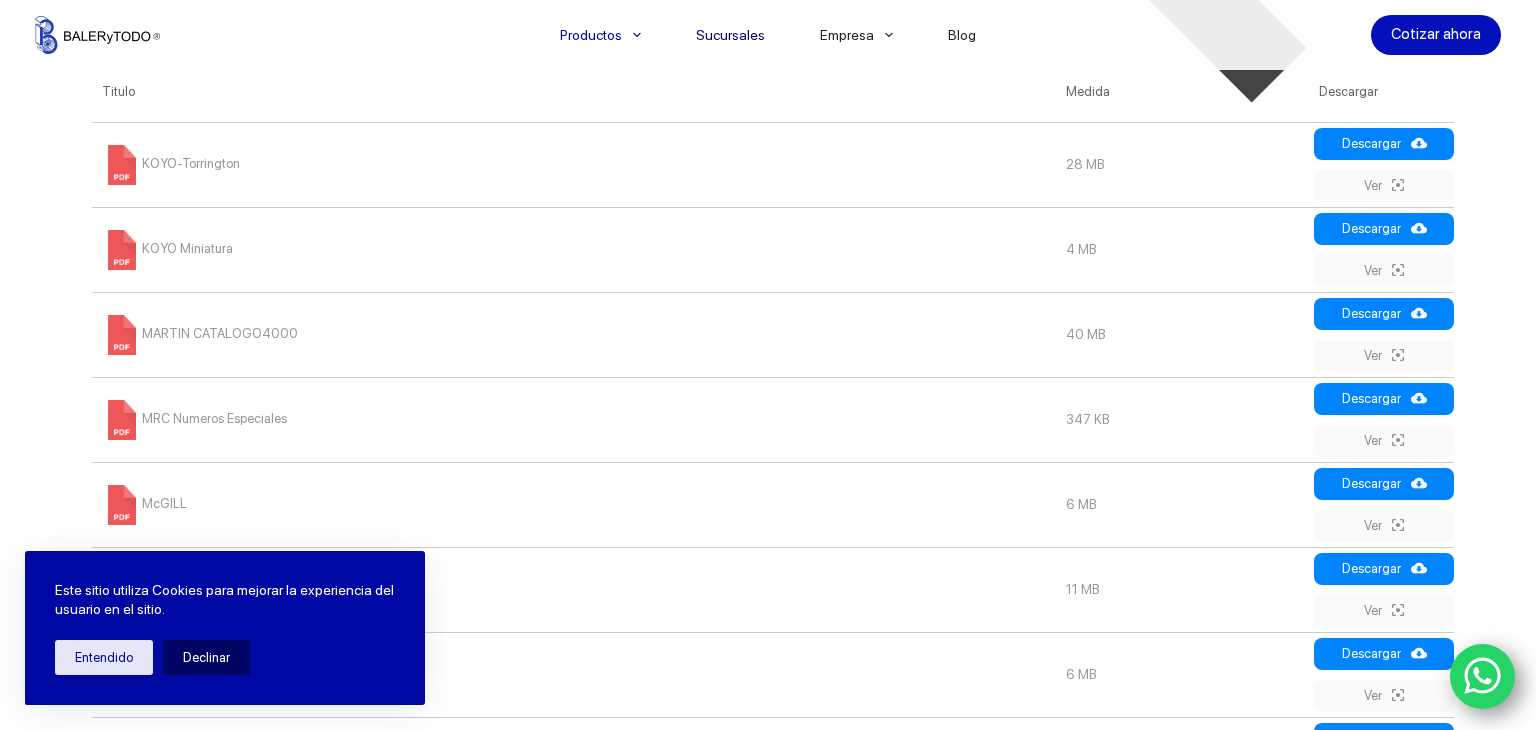 click on "Sucursales" at bounding box center [731, 35] 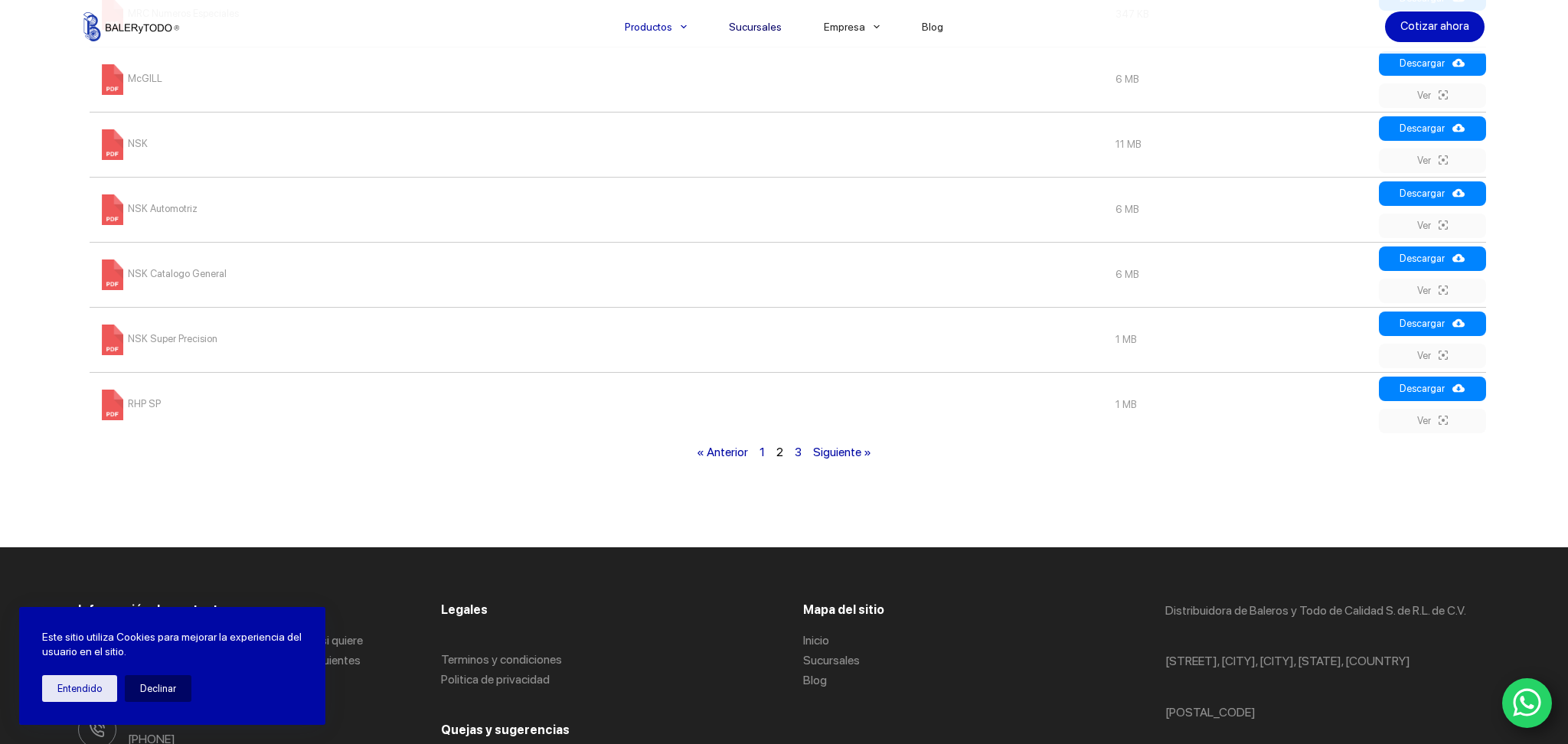 scroll, scrollTop: 1284, scrollLeft: 0, axis: vertical 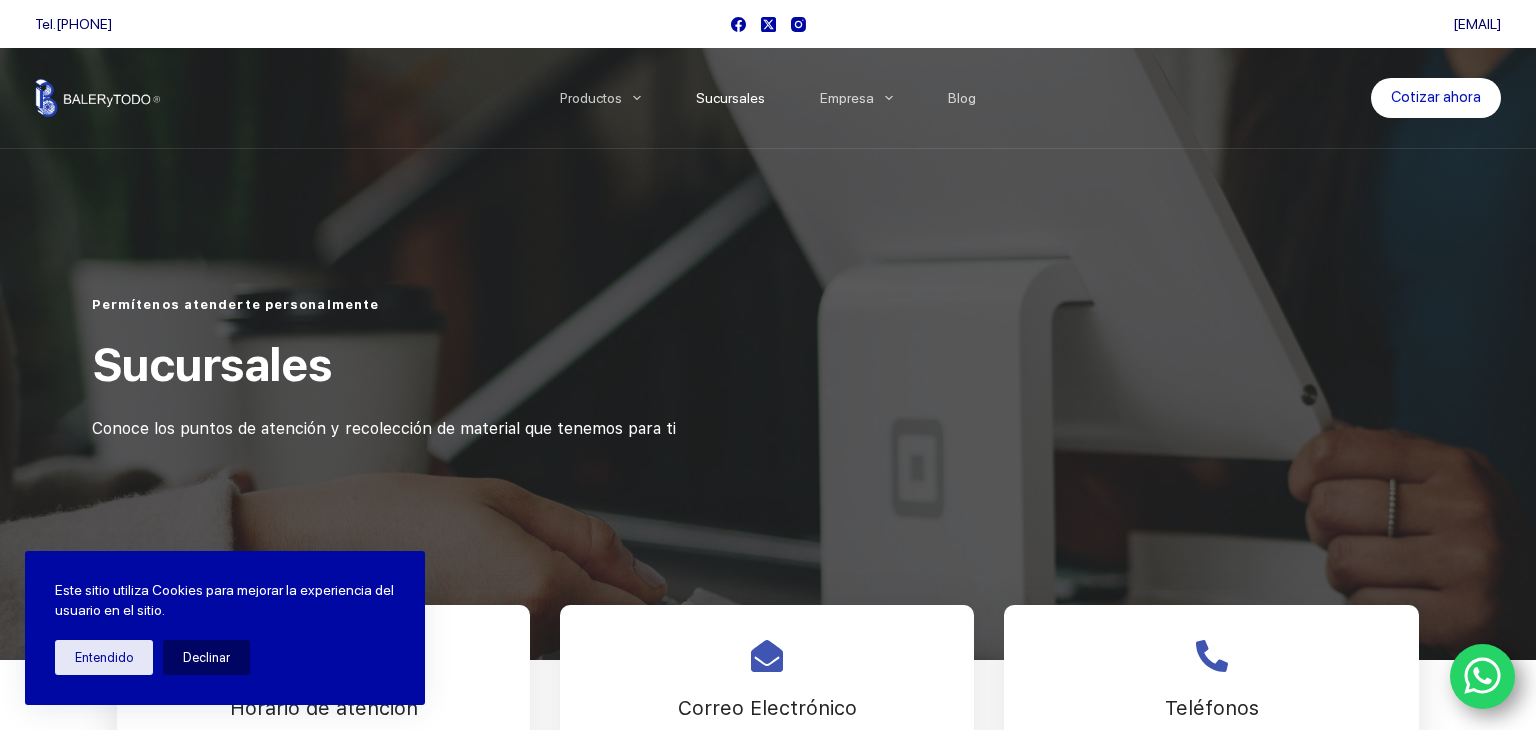 drag, startPoint x: 876, startPoint y: 445, endPoint x: 872, endPoint y: 555, distance: 110.0727 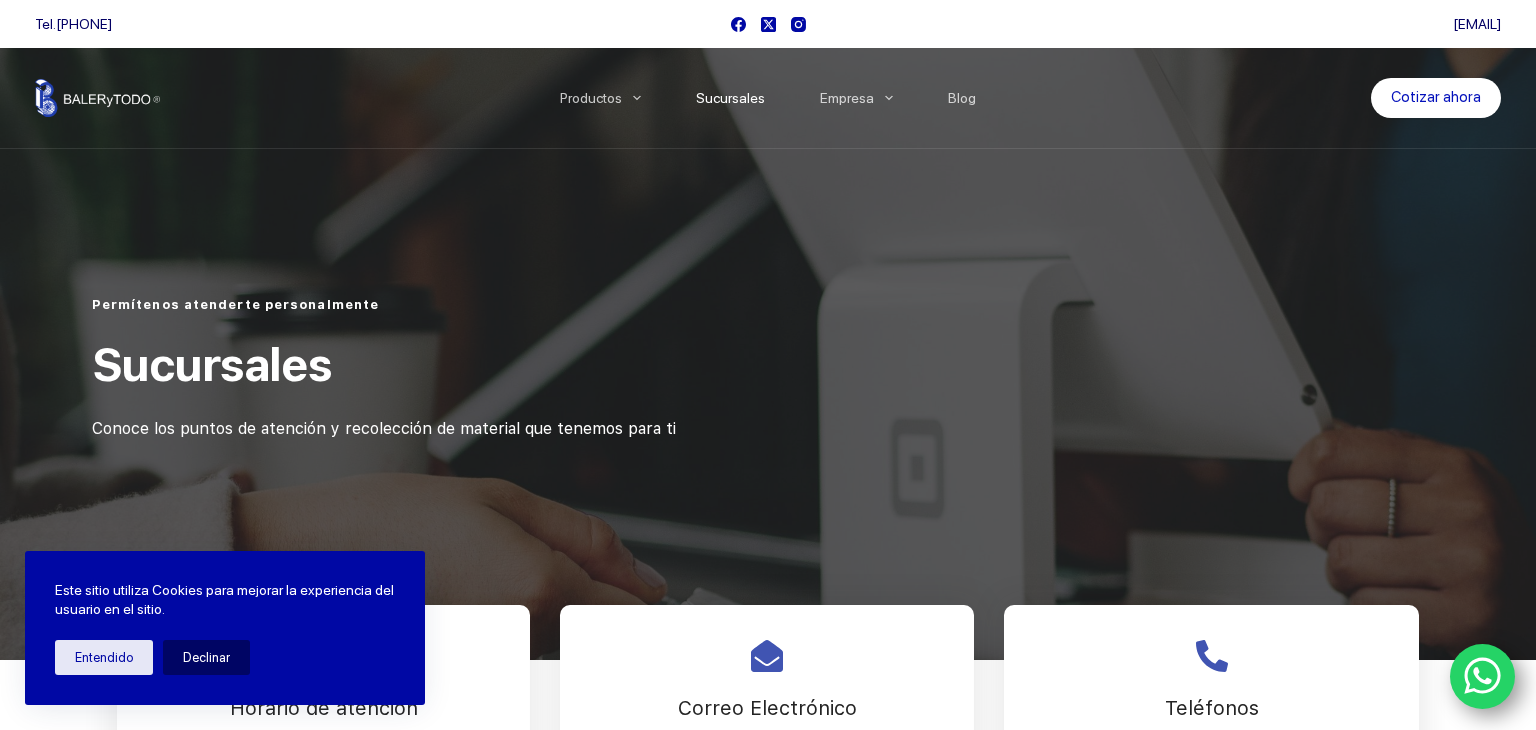 click at bounding box center [1211, 656] 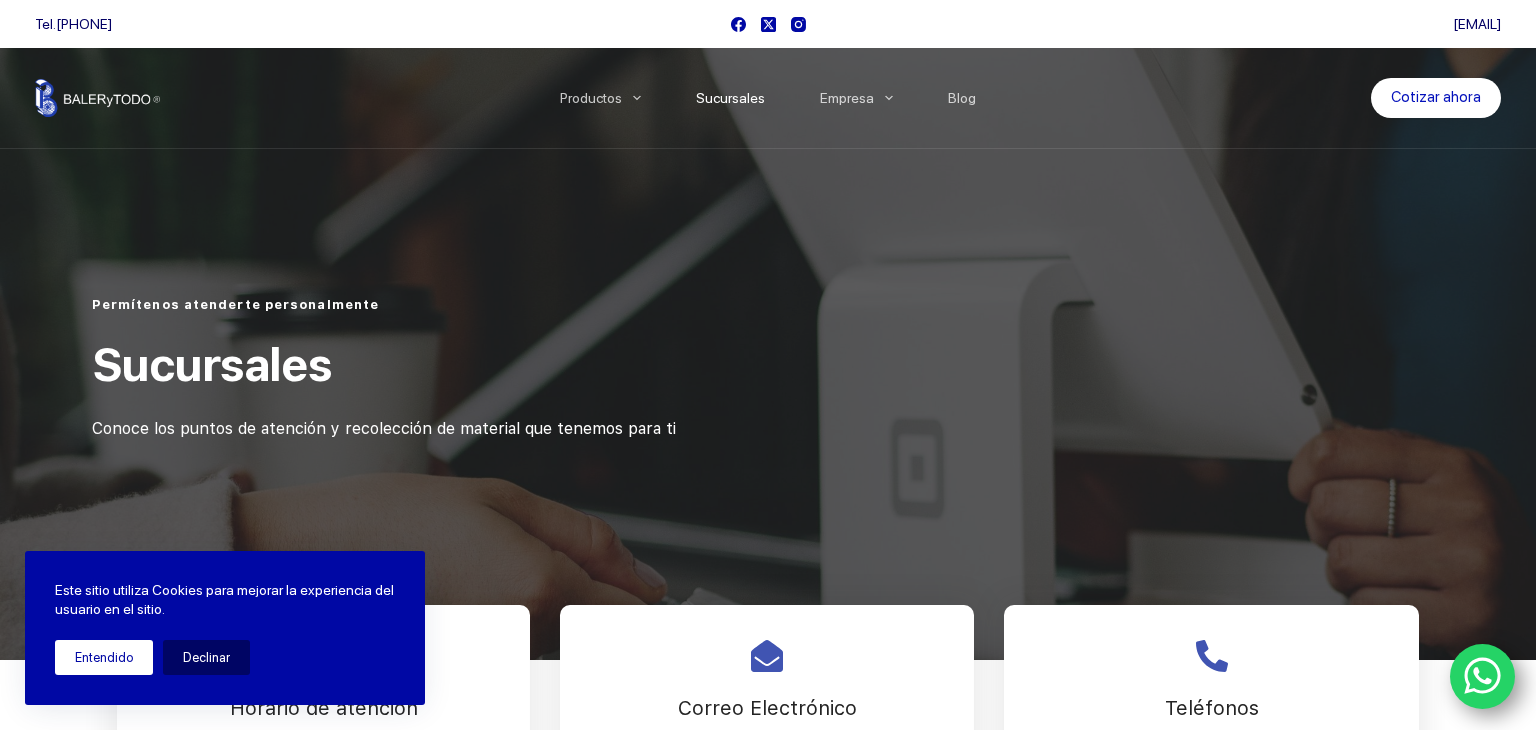 click on "Entendido" at bounding box center [104, 657] 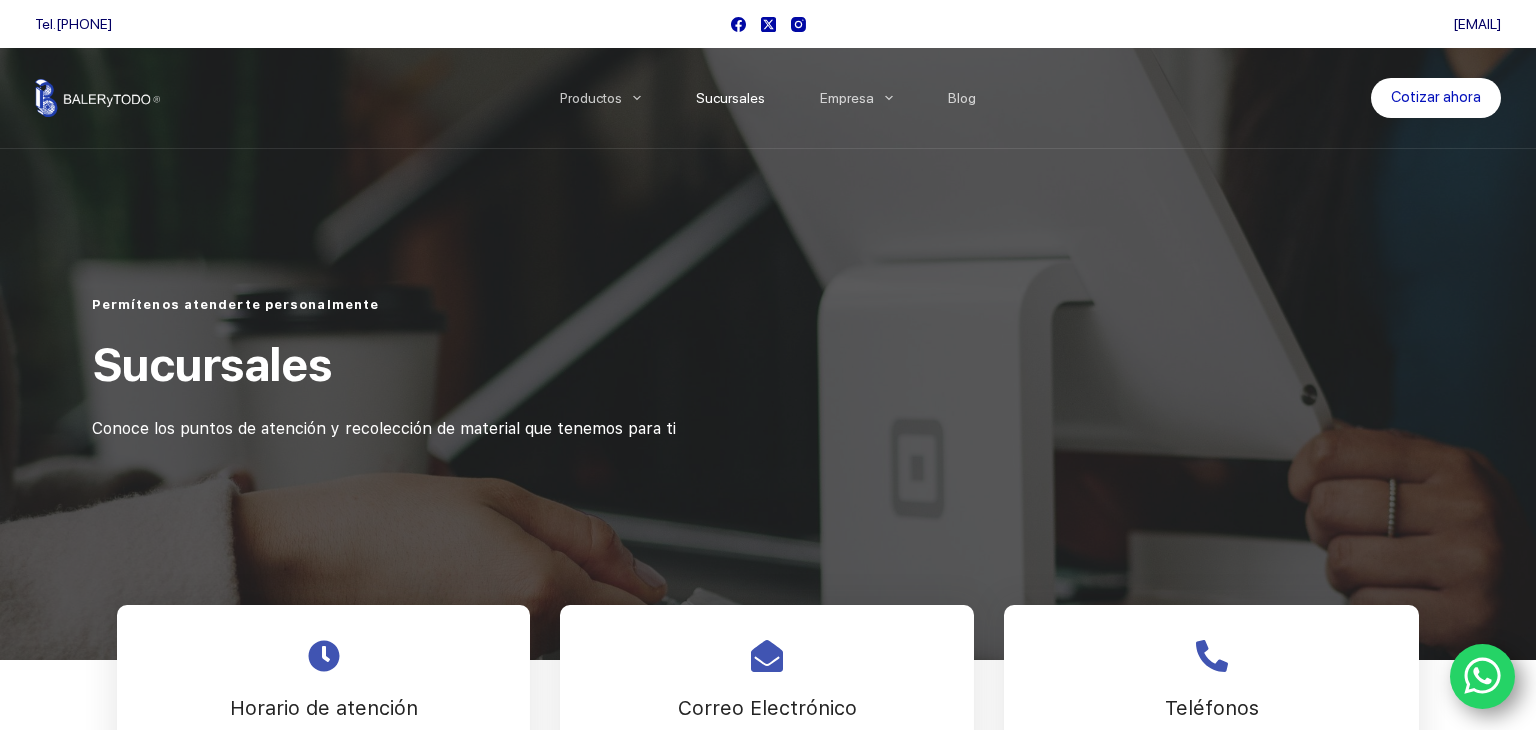 click on "Horario de atención Lunes a Viernes: 9:00 AM – 6:00 PM Correo Electrónico [EMAIL] Teléfonos [PHONE] [CITY] CEDIS Lago Iseo Lago Iseo 3, Col. Anáhuac, Del. Miguel Hidalgo, [CITY], [COUNTRY]  [PHONE] ext 205, 207, 208, 209, 210 CONDUCIR AQUI Toluca Sucursal La Gavia Hacienda La Gavia 66, Fraccionamiento Santa Elena, San Mateo Atenco, Estado de México, [COUNTRY] [PHONE] ext 212, 213, 214 y 215 CONDUCIR AQUI Tlalnepantla de baz Oficinas administrativas 	 Convento de Churubusco 39, Col. Jardines de Santa Monica, Tlalnepantla de Baz, Estado de México, [COUNTRY]. C.P. [POSTAL_CODE]" at bounding box center (768, 1536) 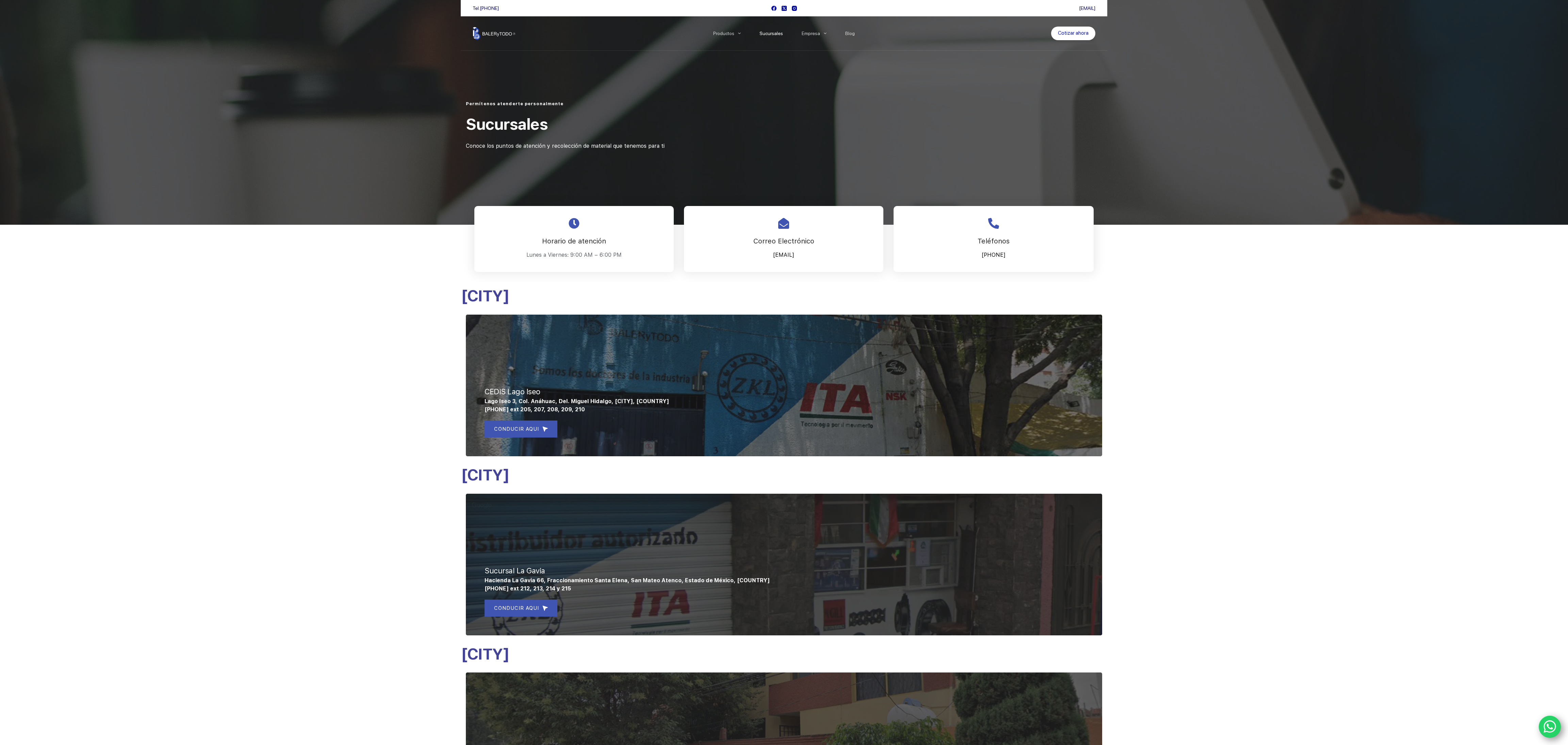 click on "Horario de atención Lunes a Viernes: 9:00 AM – 6:00 PM Correo Electrónico [EMAIL] Teléfonos [PHONE] [CITY] CEDIS Lago Iseo Lago Iseo 3, Col. Anáhuac, Del. Miguel Hidalgo, [CITY], [COUNTRY]  [PHONE] ext 205, 207, 208, 209, 210 CONDUCIR AQUI Toluca Sucursal La Gavia Hacienda La Gavia 66, Fraccionamiento Santa Elena, San Mateo Atenco, Estado de México, [COUNTRY] [PHONE] ext 212, 213, 214 y 215 CONDUCIR AQUI Tlalnepantla de baz Oficinas administrativas 	 Convento de Churubusco 39, Col. Jardines de Santa Monica, Tlalnepantla de Baz, Estado de México, [COUNTRY]. C.P. [POSTAL_CODE]" at bounding box center [784, 523] 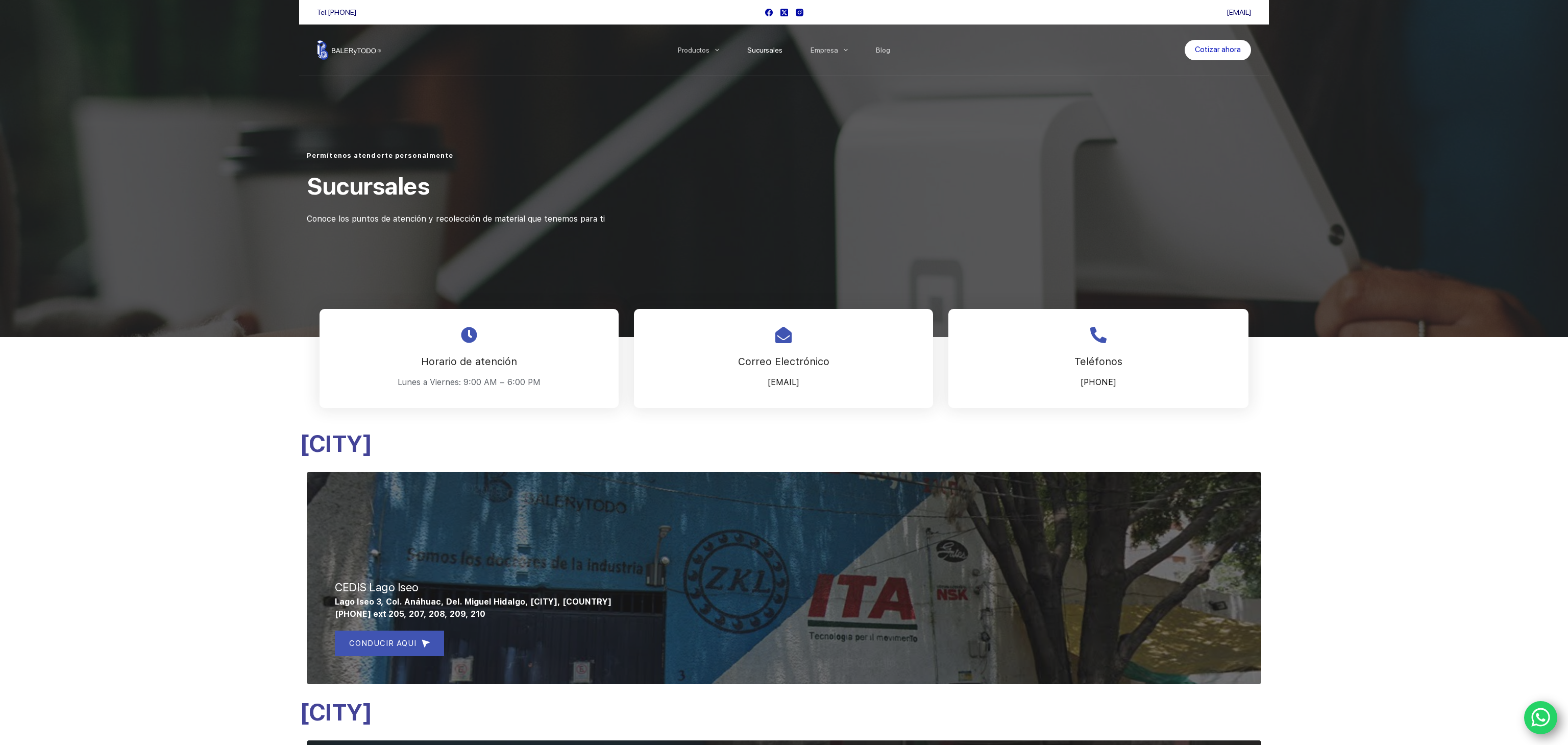 click on "CEDIS Lago Iseo" at bounding box center [377, 587] 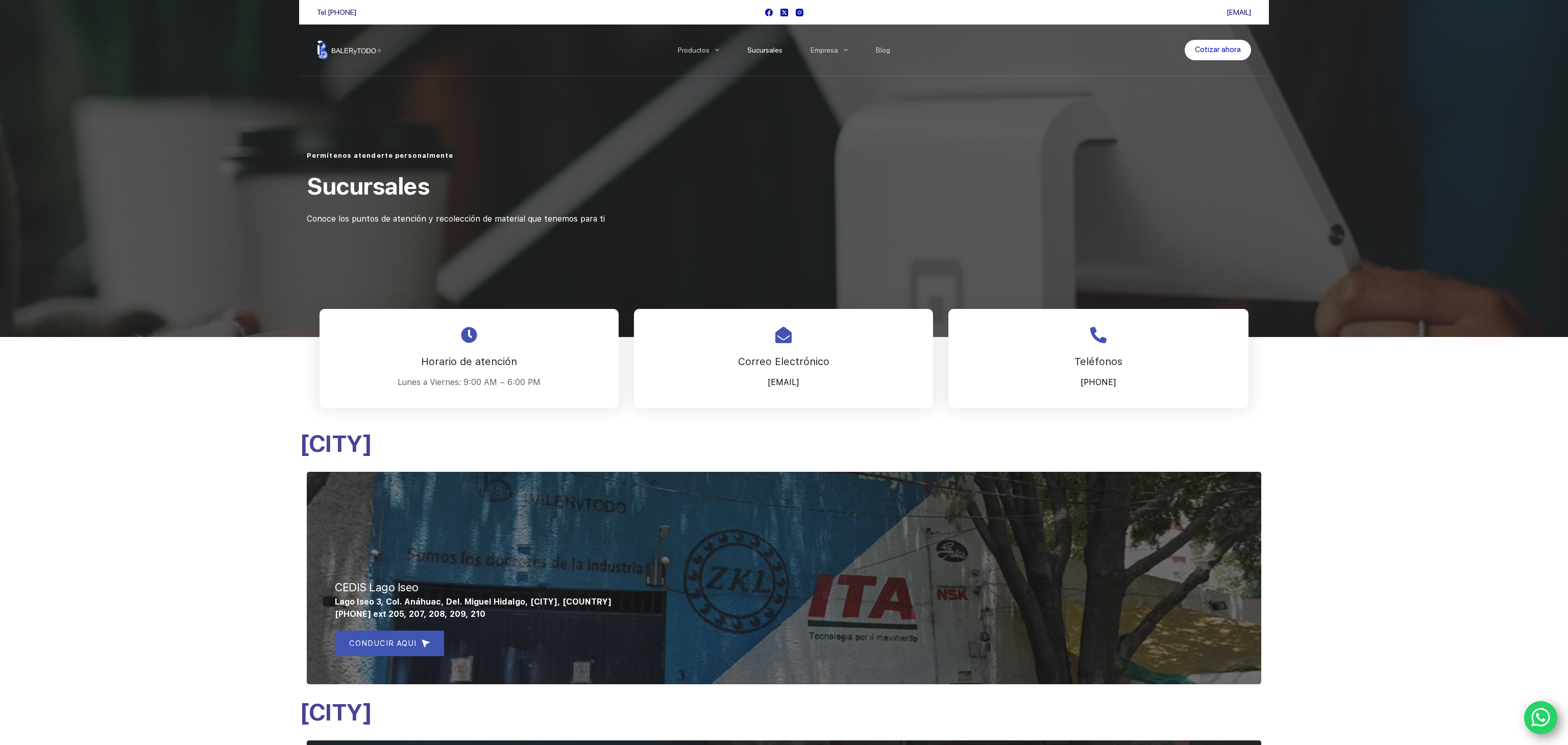 drag, startPoint x: 1567, startPoint y: 419, endPoint x: 1560, endPoint y: 530, distance: 111.2205 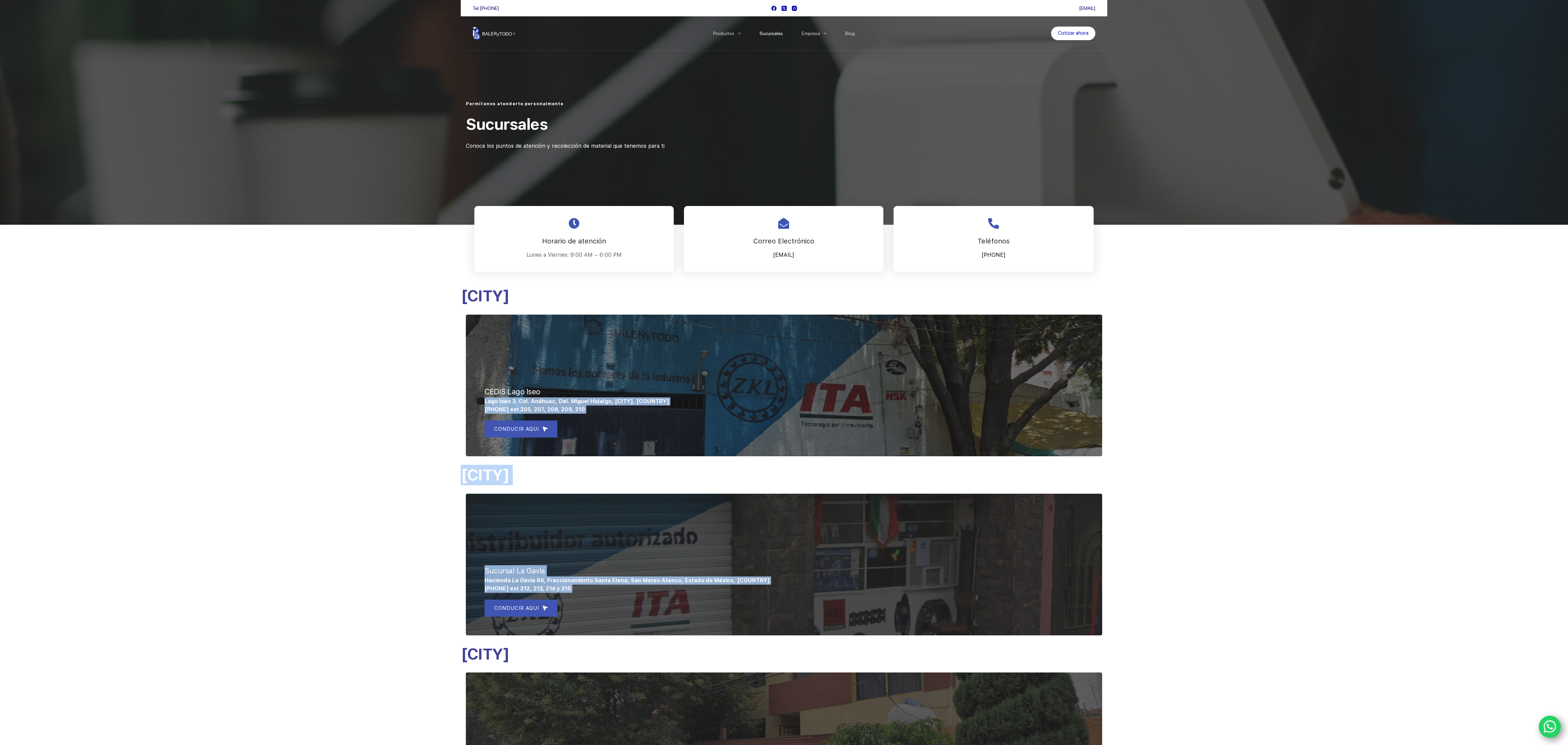 drag, startPoint x: 344, startPoint y: 604, endPoint x: 303, endPoint y: 393, distance: 214.9465 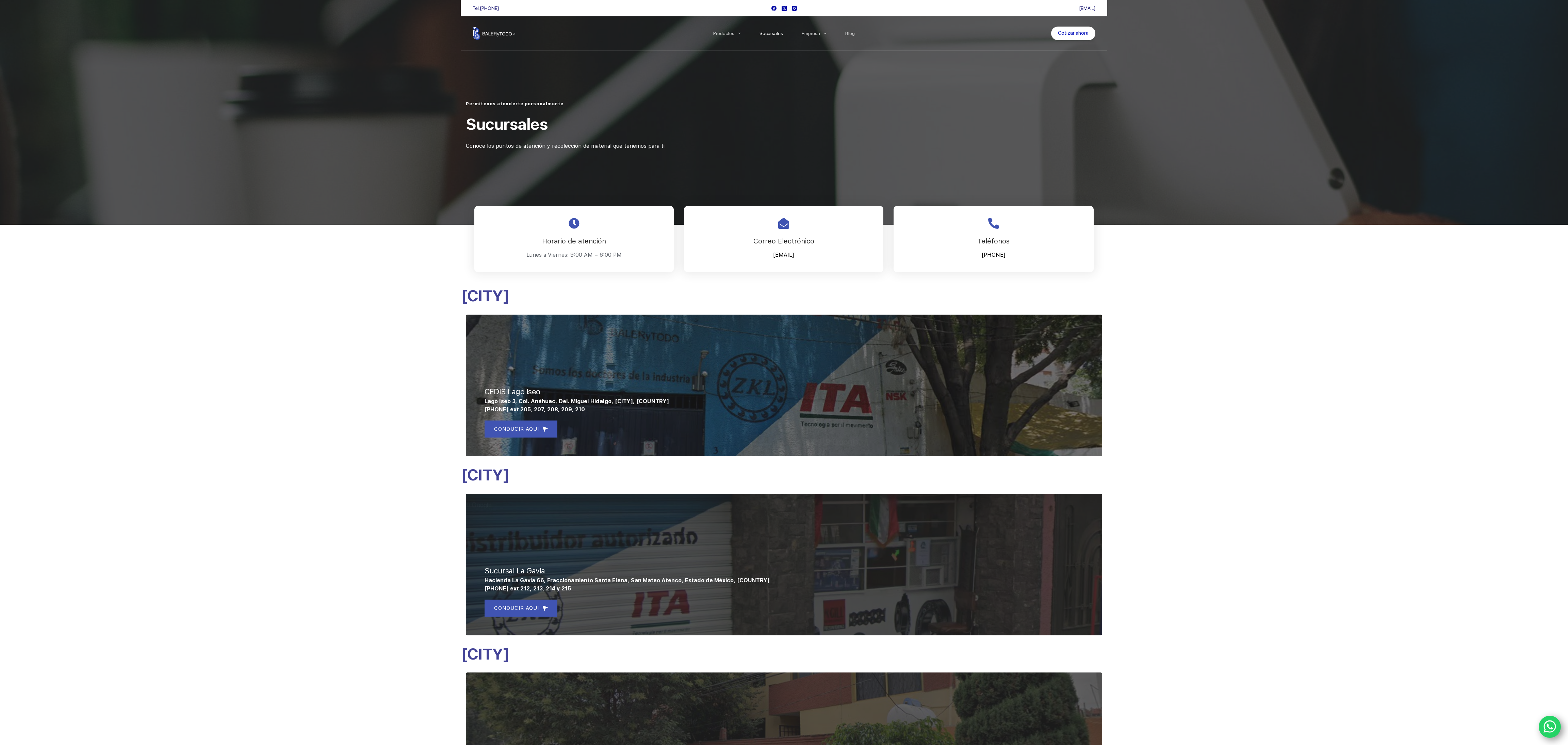 click on "Horario de atención Lunes a Viernes: 9:00 AM – 6:00 PM Correo Electrónico [EMAIL] Teléfonos [PHONE] [CITY] CEDIS Lago Iseo Lago Iseo 3, Col. Anáhuac, Del. Miguel Hidalgo, [CITY], [COUNTRY]  [PHONE] ext 205, 207, 208, 209, 210 CONDUCIR AQUI Toluca Sucursal La Gavia Hacienda La Gavia 66, Fraccionamiento Santa Elena, San Mateo Atenco, Estado de México, [COUNTRY] [PHONE] ext 212, 213, 214 y 215 CONDUCIR AQUI Tlalnepantla de baz Oficinas administrativas 	 Convento de Churubusco 39, Col. Jardines de Santa Monica, Tlalnepantla de Baz, Estado de México, [COUNTRY]. C.P. [POSTAL_CODE]" at bounding box center (784, 523) 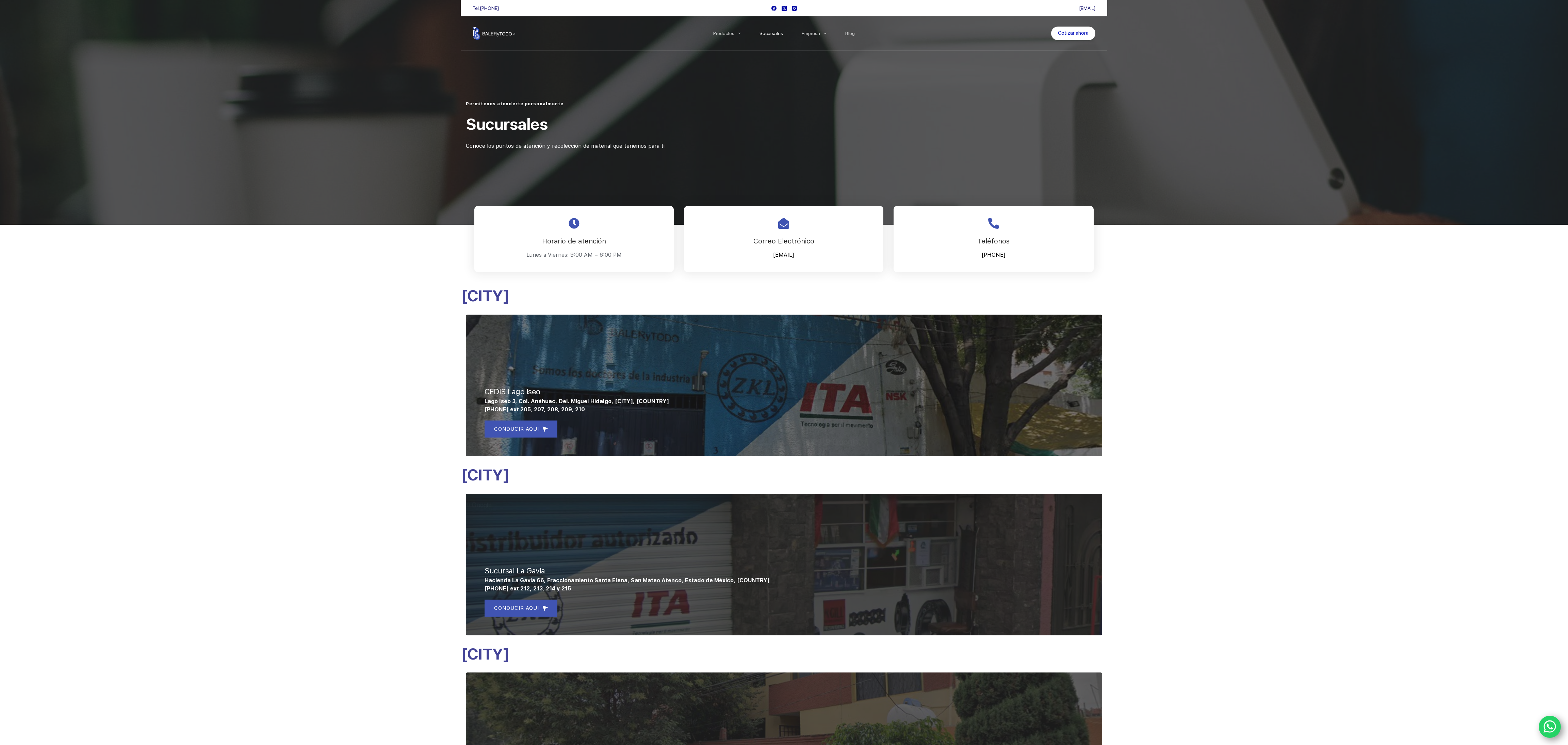 click on "Horario de atención Lunes a Viernes: 9:00 AM – 6:00 PM Correo Electrónico [EMAIL] Teléfonos [PHONE] [CITY] CEDIS Lago Iseo Lago Iseo 3, Col. Anáhuac, Del. Miguel Hidalgo, [CITY], [COUNTRY]  [PHONE] ext 205, 207, 208, 209, 210 CONDUCIR AQUI Toluca Sucursal La Gavia Hacienda La Gavia 66, Fraccionamiento Santa Elena, San Mateo Atenco, Estado de México, [COUNTRY] [PHONE] ext 212, 213, 214 y 215 CONDUCIR AQUI Tlalnepantla de baz Oficinas administrativas 	 Convento de Churubusco 39, Col. Jardines de Santa Monica, Tlalnepantla de Baz, Estado de México, [COUNTRY]. C.P. [POSTAL_CODE]" at bounding box center [784, 523] 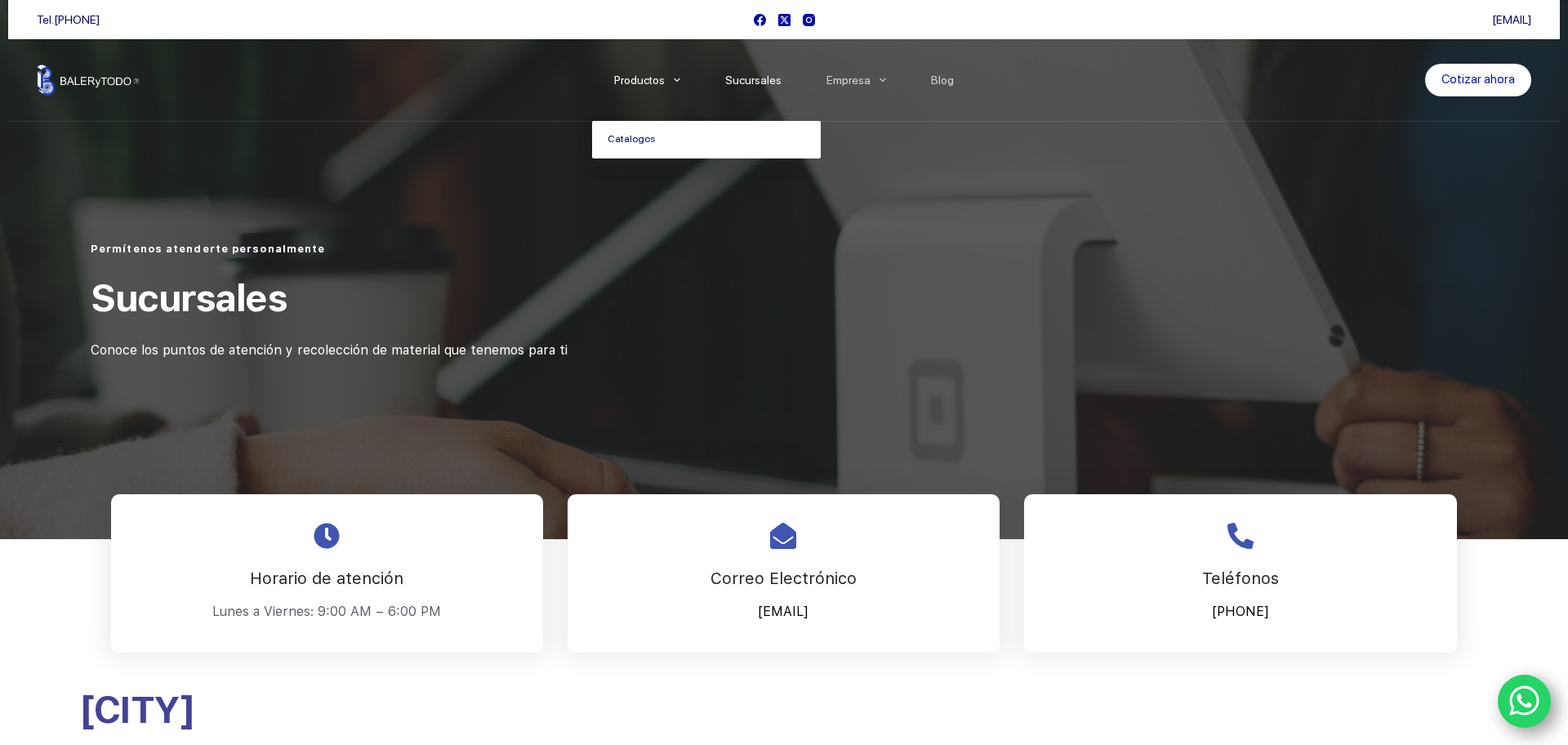 click on "Catalogos" at bounding box center [706, 140] 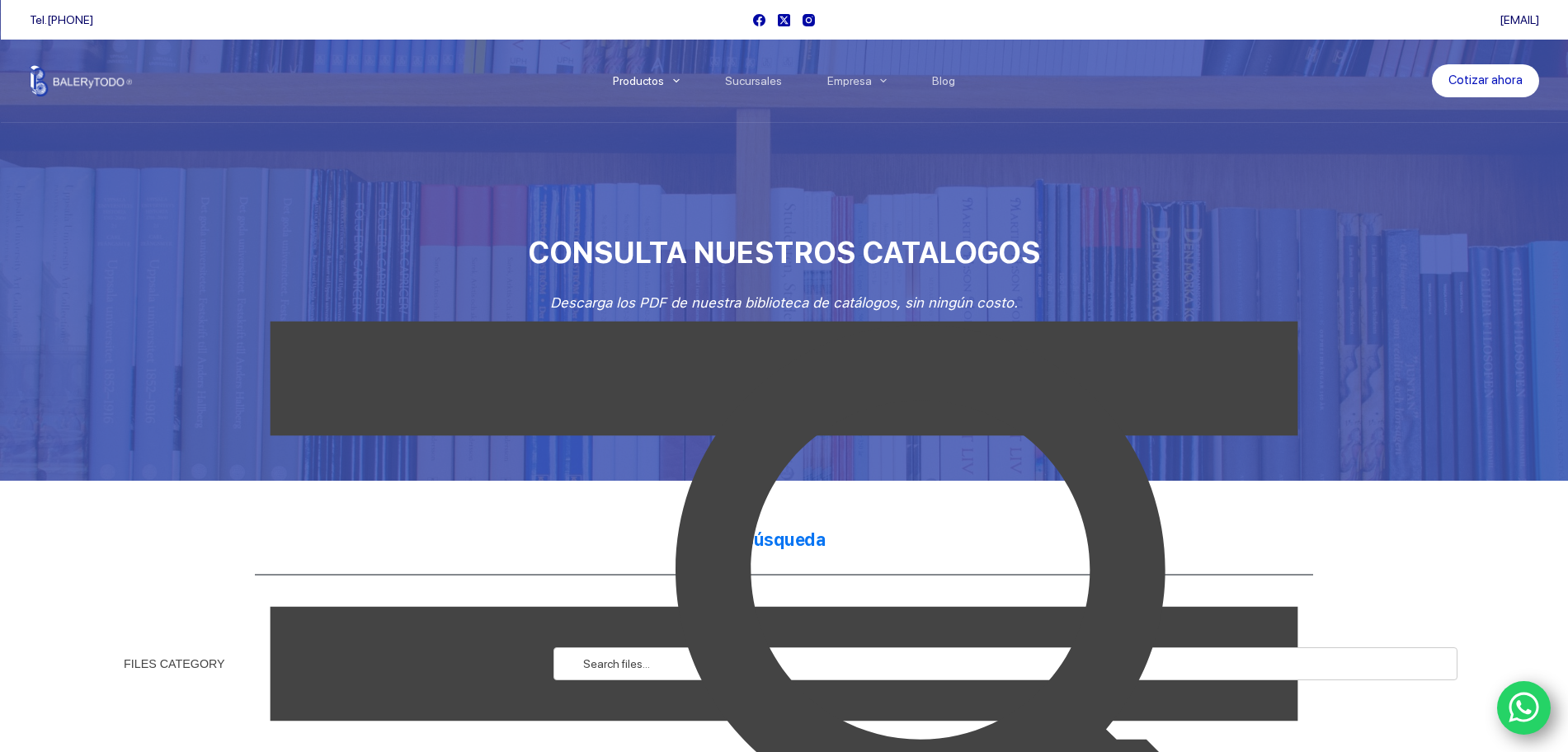 scroll, scrollTop: 0, scrollLeft: 0, axis: both 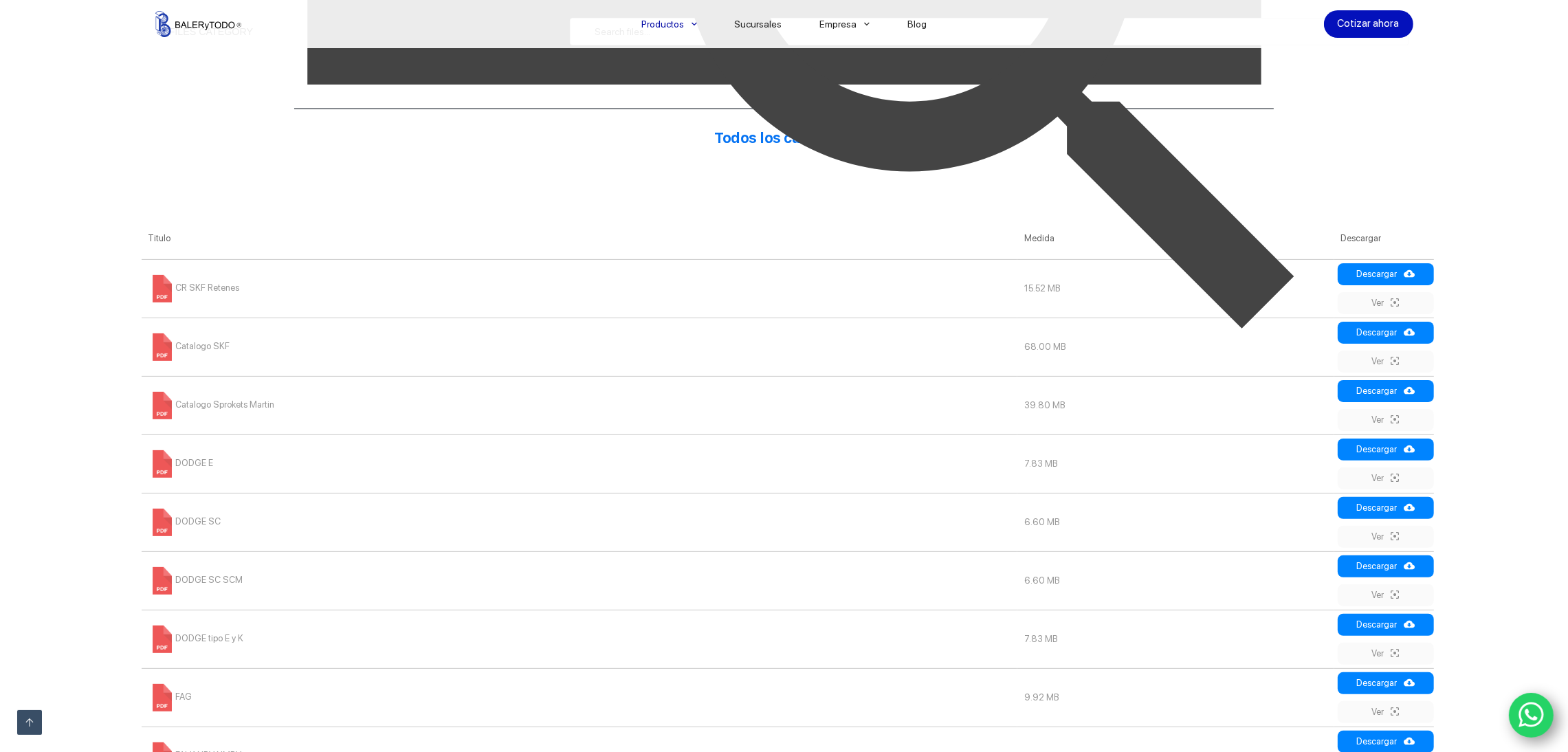 click on "Catalogo SKF" at bounding box center (189, 346) 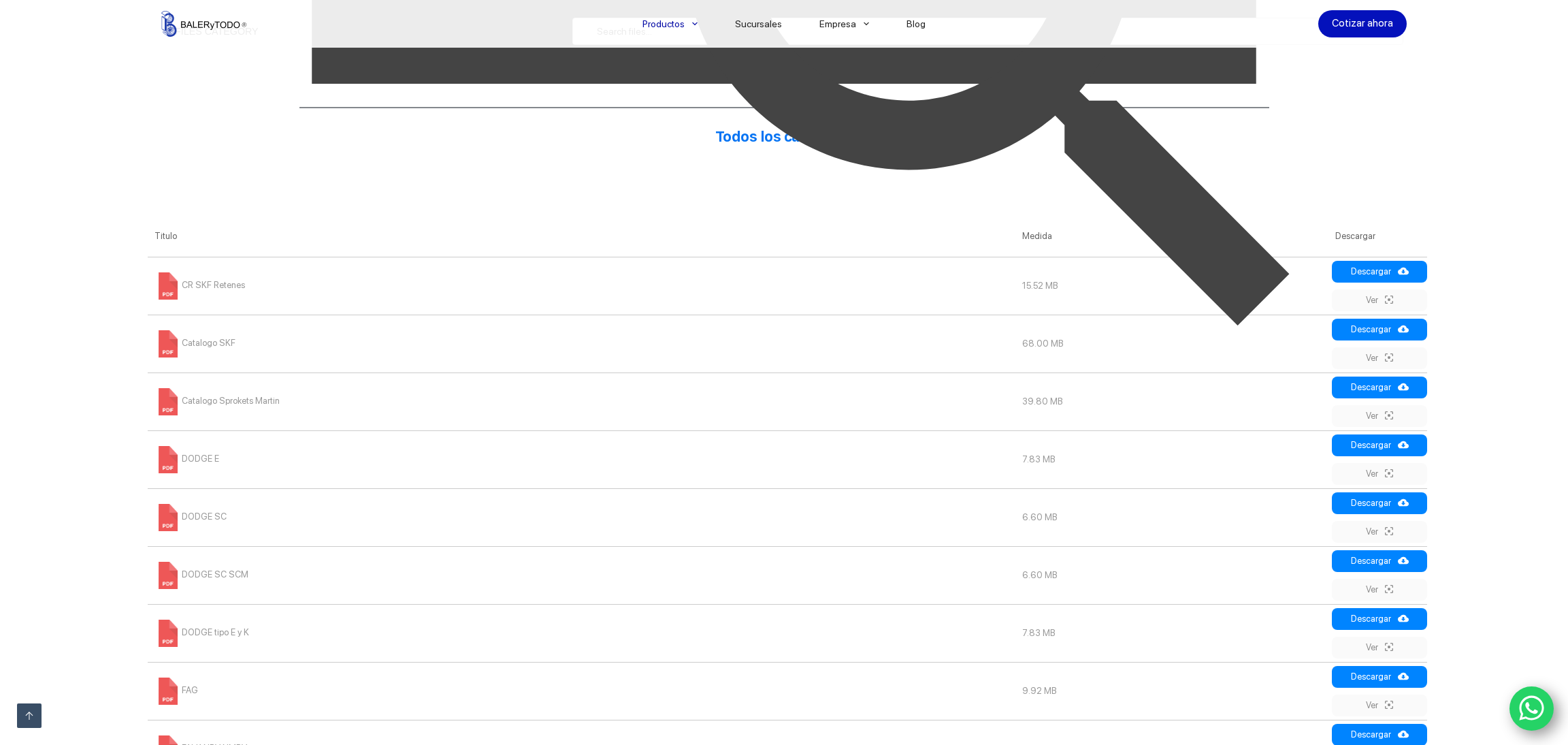 click on "Búsqueda
FILES CATEGORY
Buscar
Todos los catálogos                                                                                                  Medida   Descargar                                            Titulo Medida Descargar                                                                                                                                                           CR SKF Retenes                             15.52 MB                                                                           Descargar" at bounding box center [784, 407] 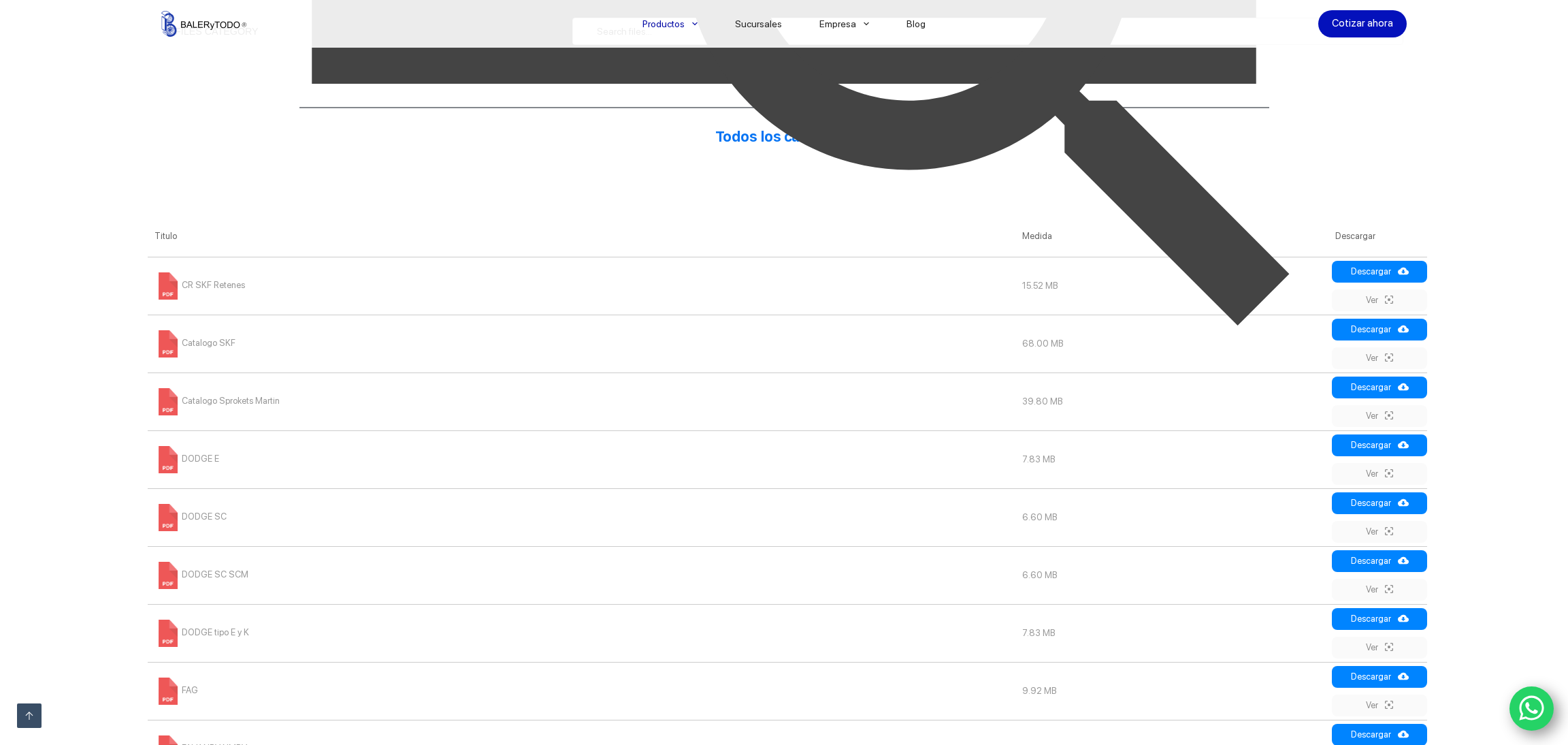 click on "Búsqueda
FILES CATEGORY
Buscar
Todos los catálogos                                                                                                  Medida   Descargar                                            Titulo Medida Descargar                                                                                                                                                           CR SKF Retenes                             15.52 MB                                                                           Descargar" at bounding box center (784, 407) 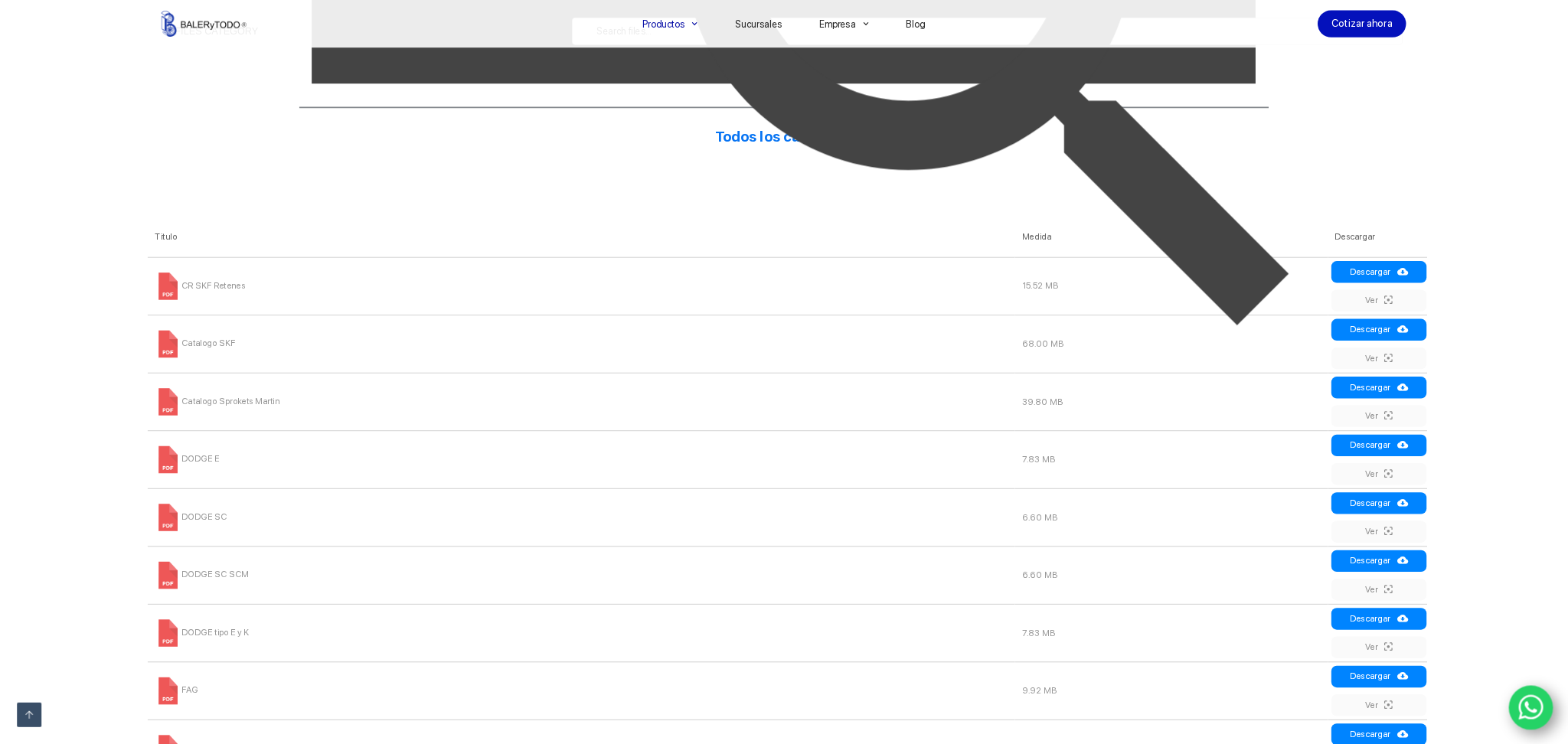 scroll, scrollTop: 0, scrollLeft: 0, axis: both 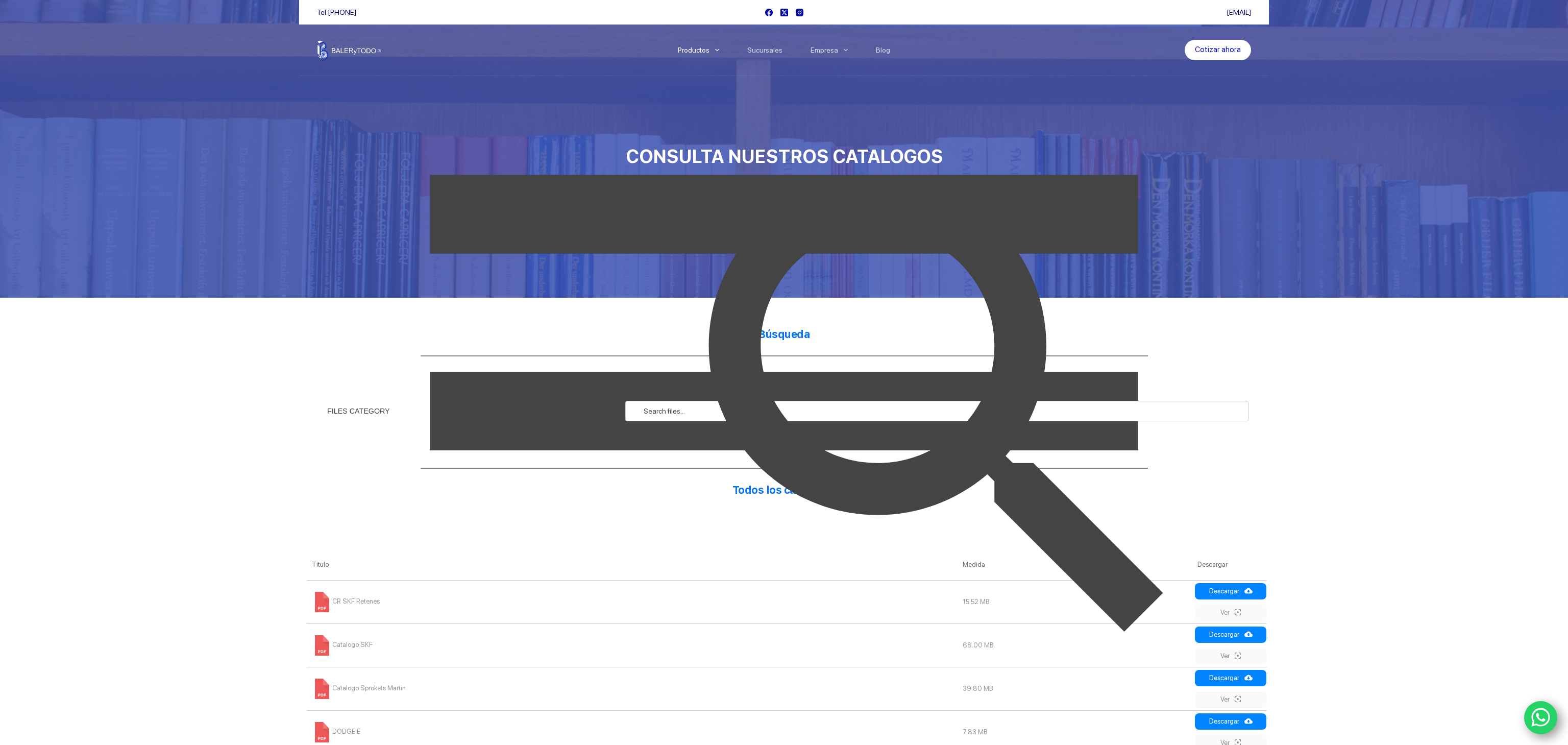 click on "Búsqueda
FILES CATEGORY
Buscar
Todos los catálogos                                                                                                  Medida   Descargar                                            Titulo Medida Descargar                                                                                                                                                           CR SKF Retenes                             15.52 MB                                                                           Descargar" at bounding box center (784, 692) 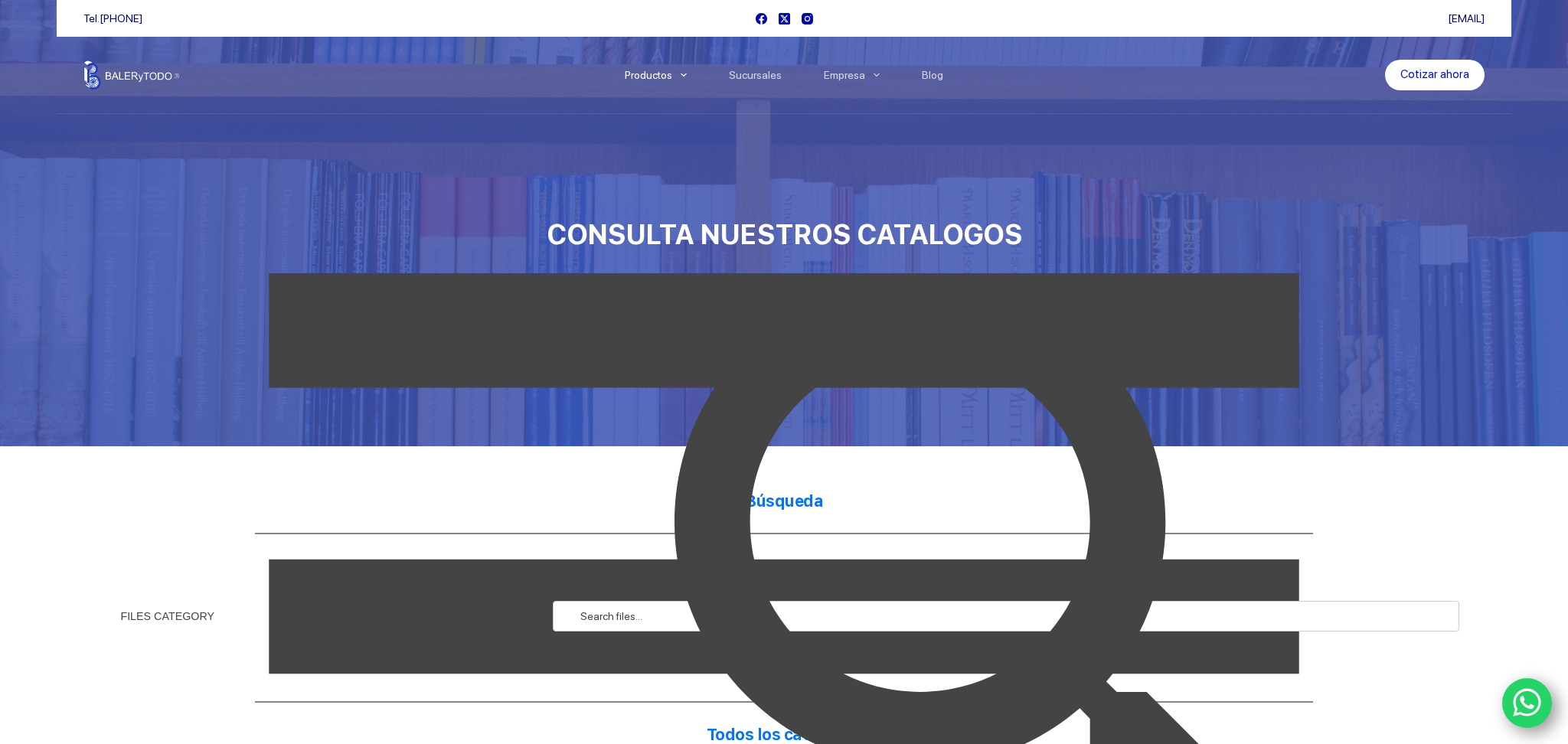 click on "Búsqueda
FILES CATEGORY
Buscar
Todos los catálogos                                                                                                  Medida   Descargar                                            Titulo Medida Descargar                                                                                                                                                           CR SKF Retenes                             15.52 MB                                                                           Descargar" at bounding box center (784, 1038) 